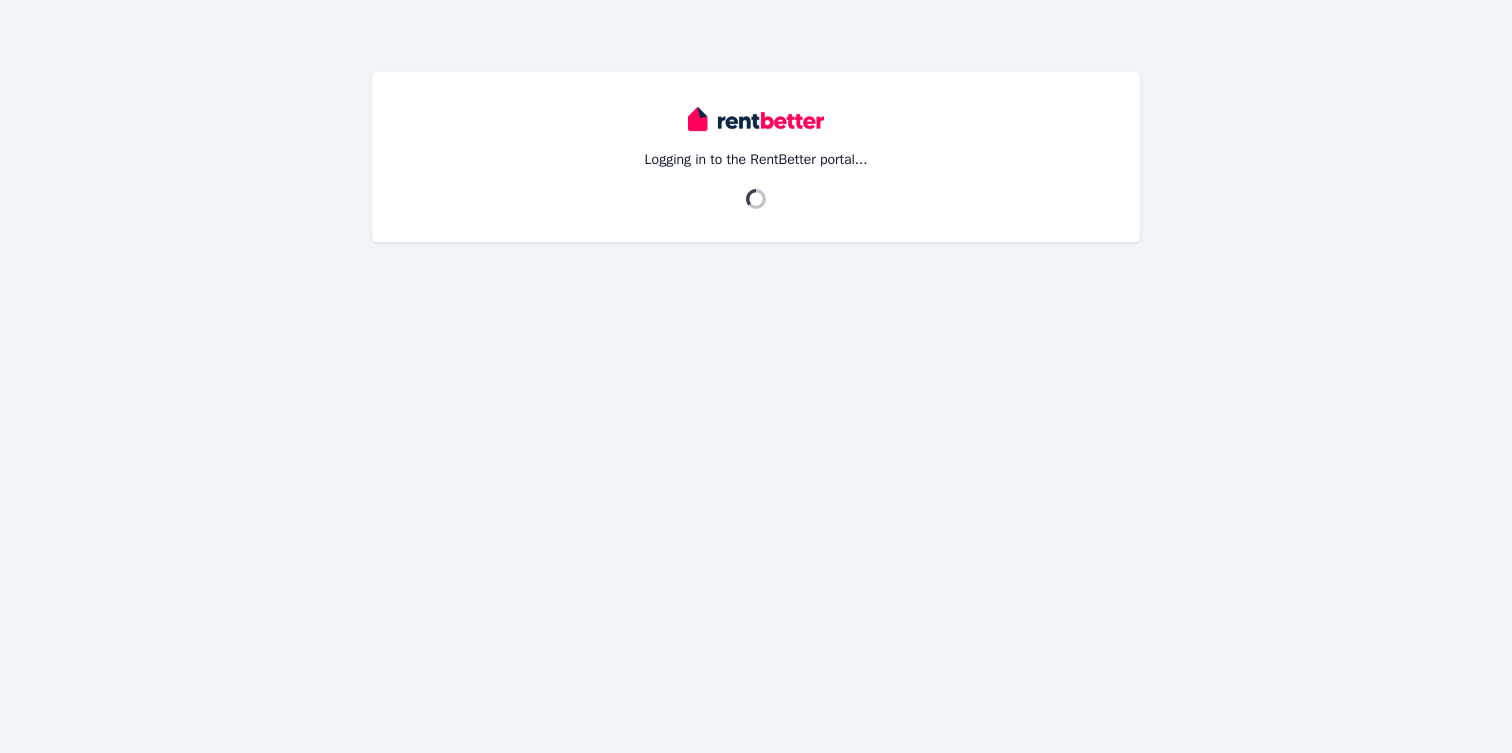 scroll, scrollTop: 0, scrollLeft: 0, axis: both 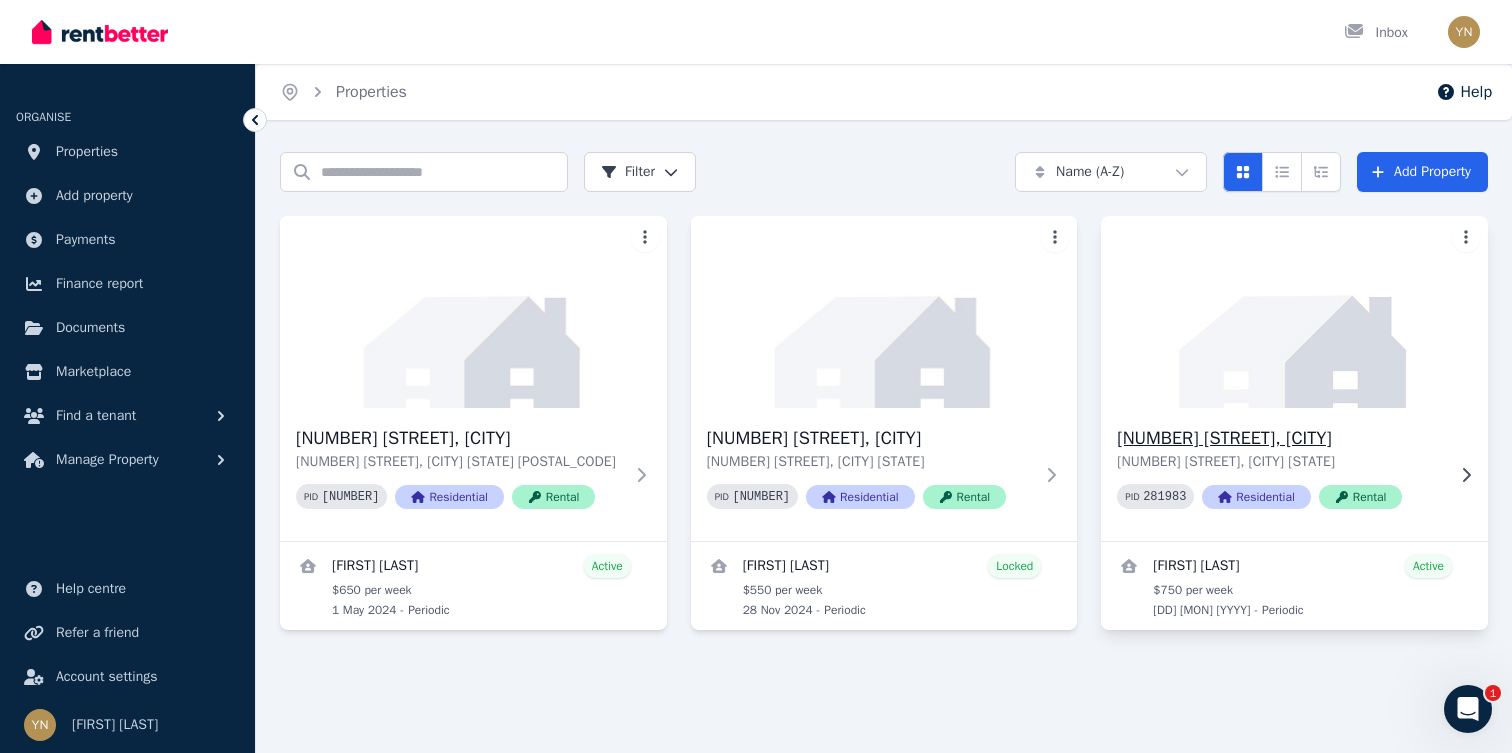 click at bounding box center (1295, 312) 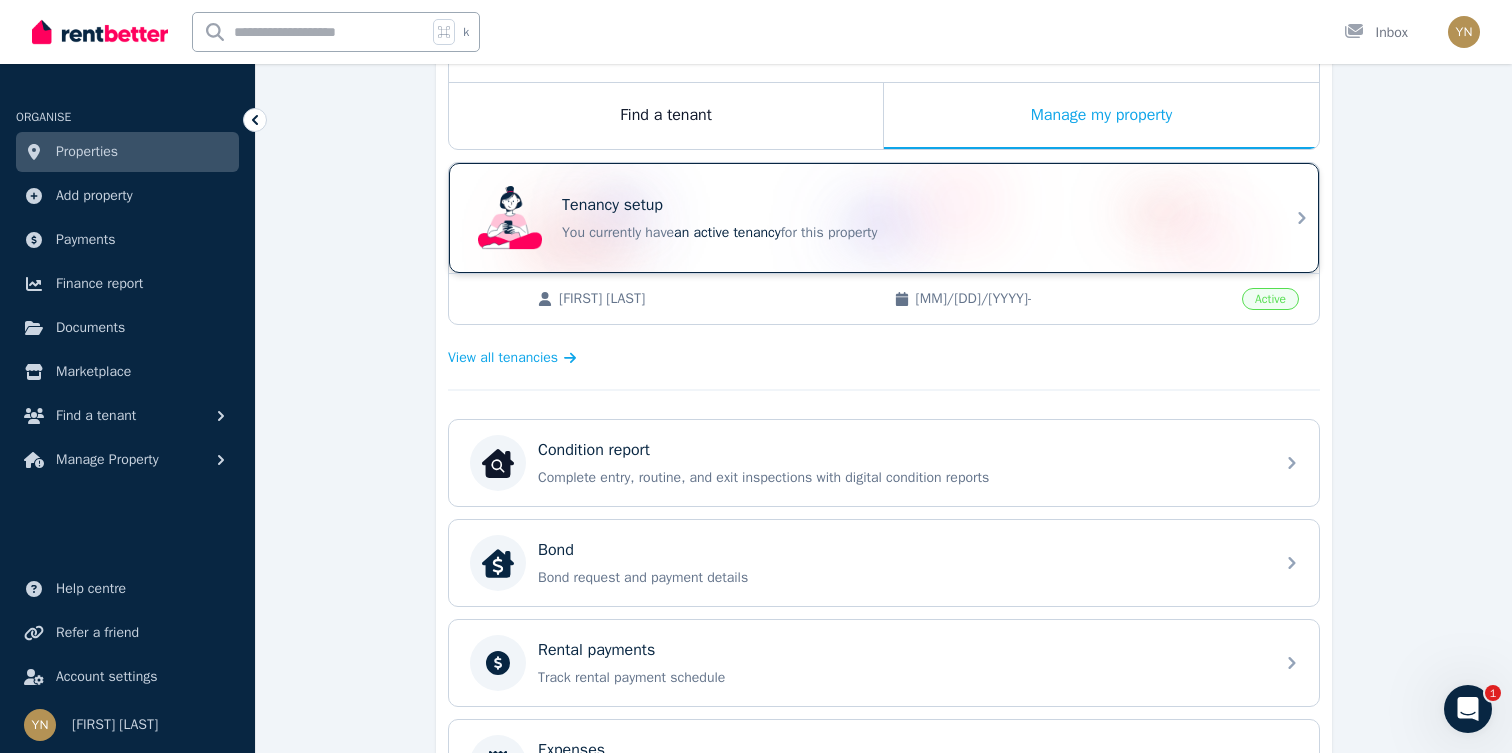 scroll, scrollTop: 532, scrollLeft: 0, axis: vertical 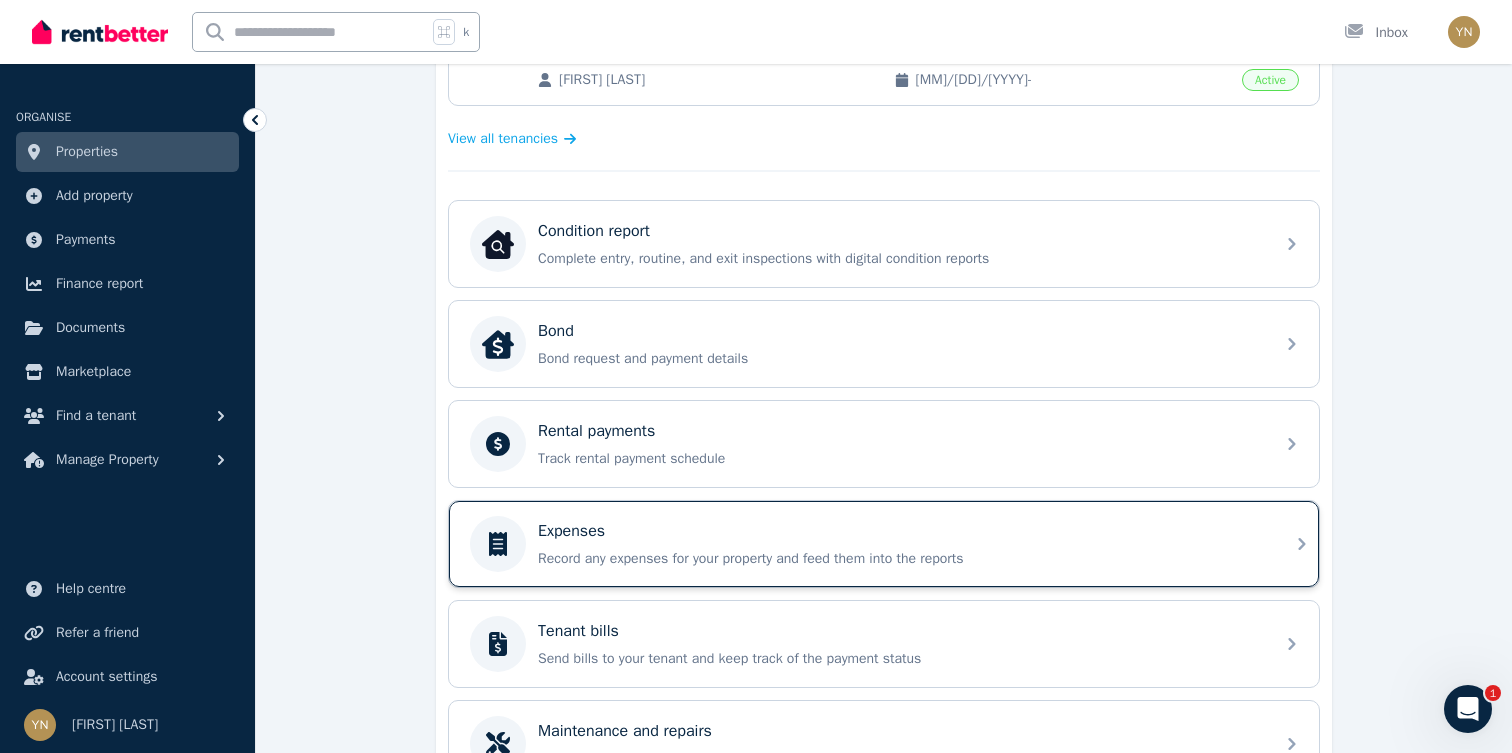 click on "Expenses" at bounding box center (900, 531) 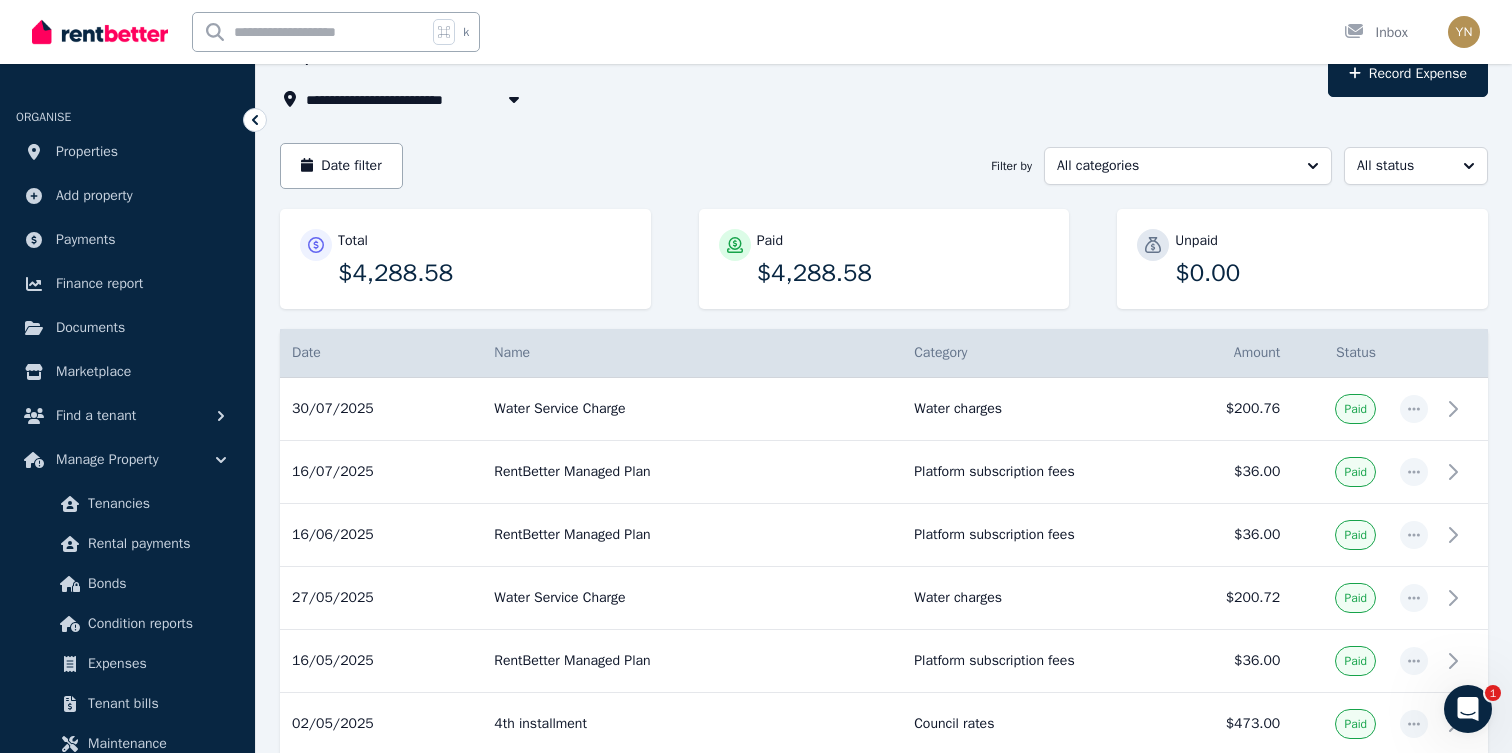 scroll, scrollTop: 118, scrollLeft: 0, axis: vertical 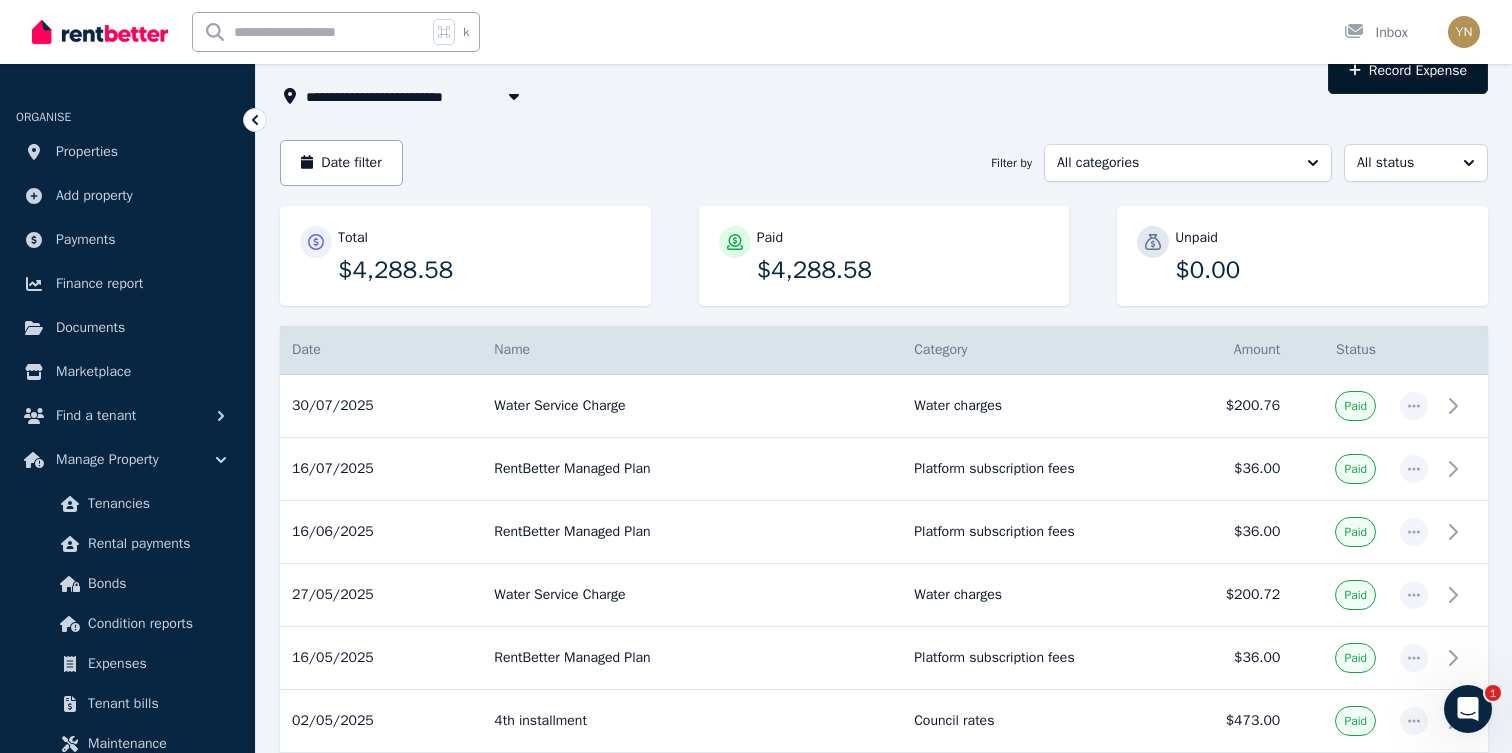 click on "Record Expense" at bounding box center (1408, 71) 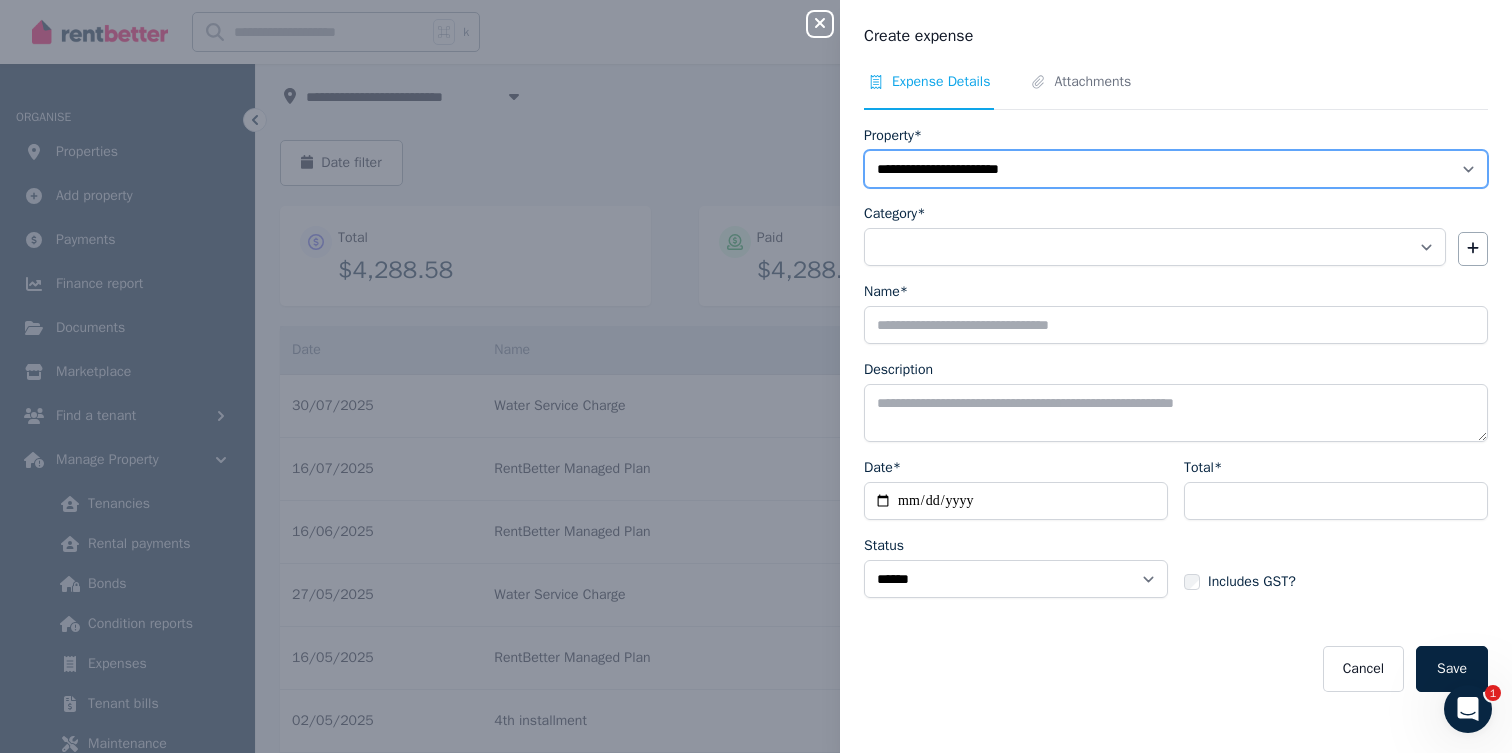 click on "**********" at bounding box center (1176, 169) 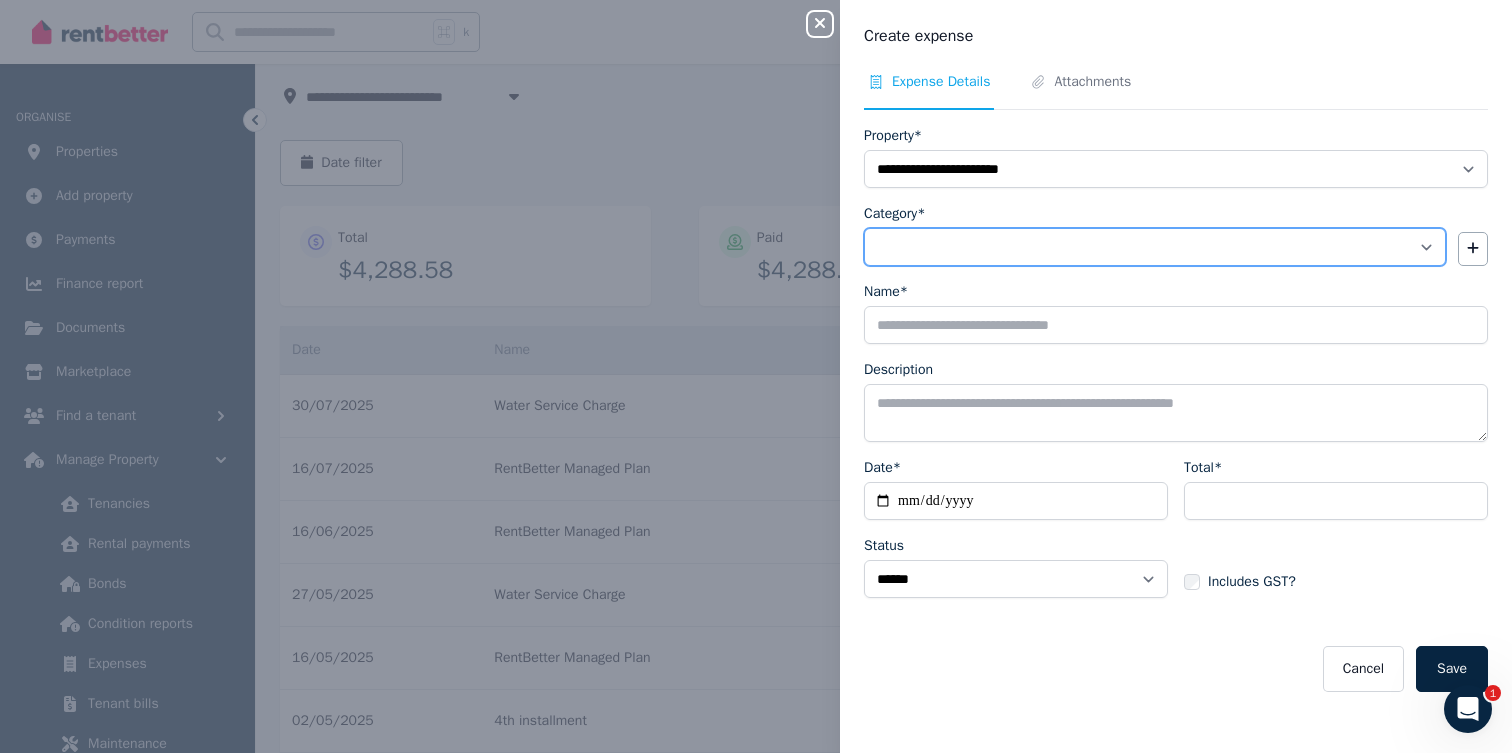 click on "**********" at bounding box center (1155, 247) 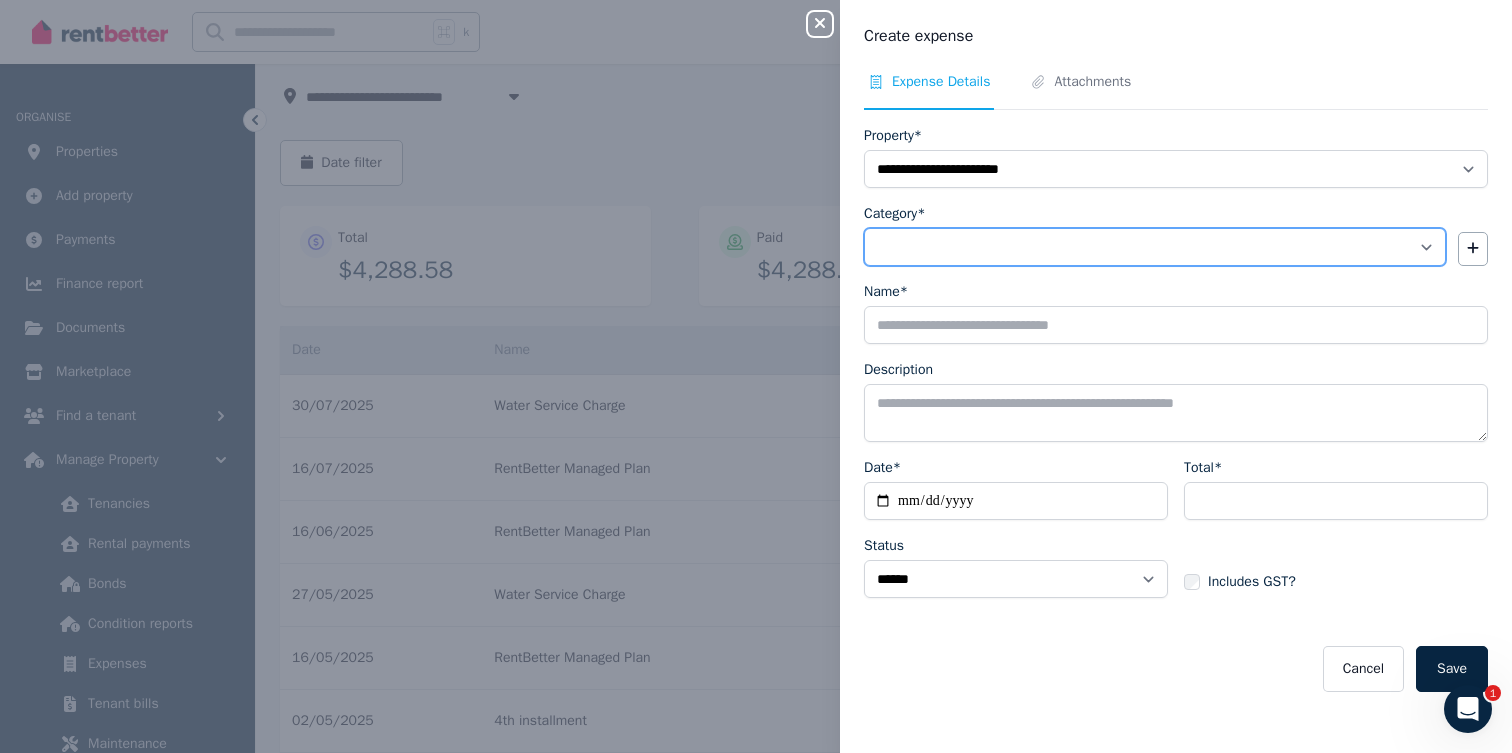 select on "**********" 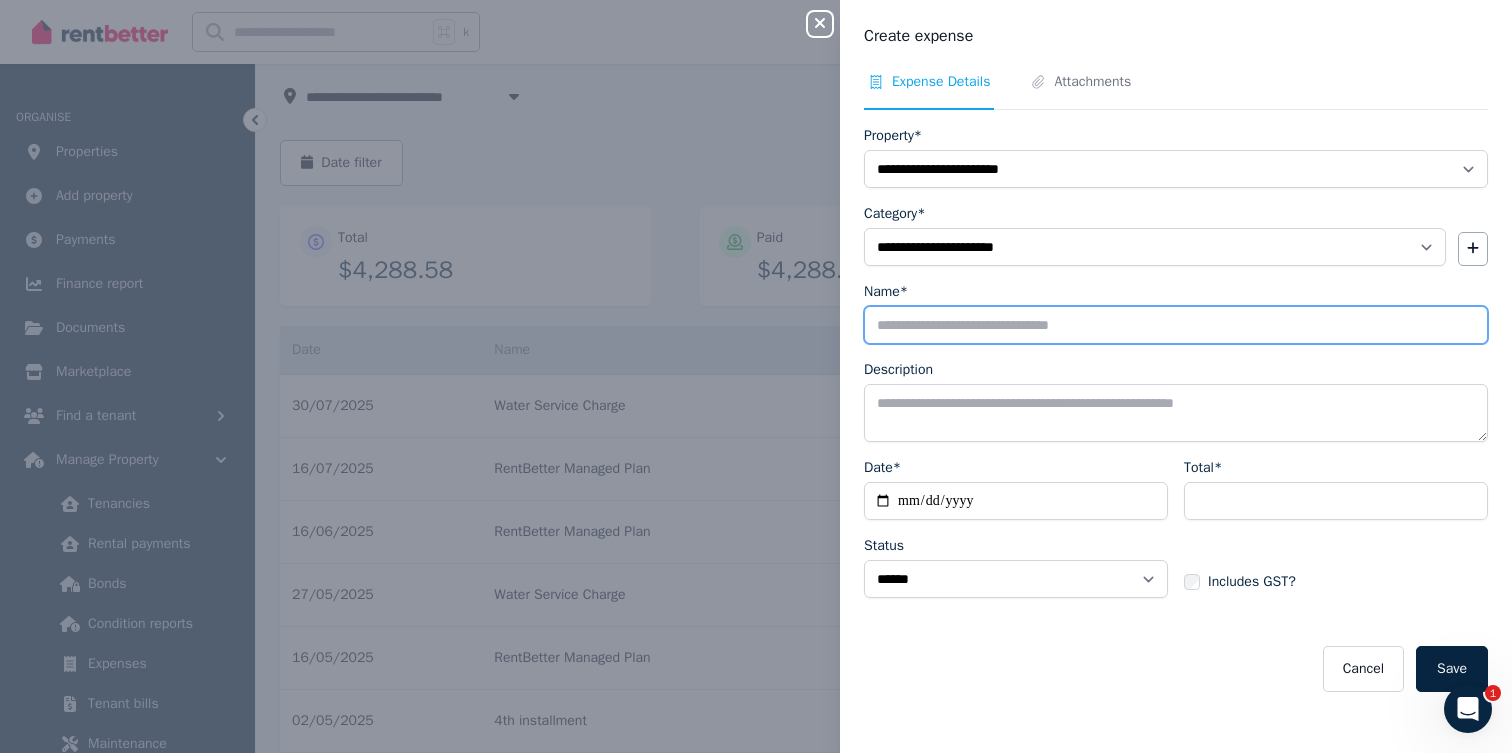 click on "Name*" at bounding box center (1176, 325) 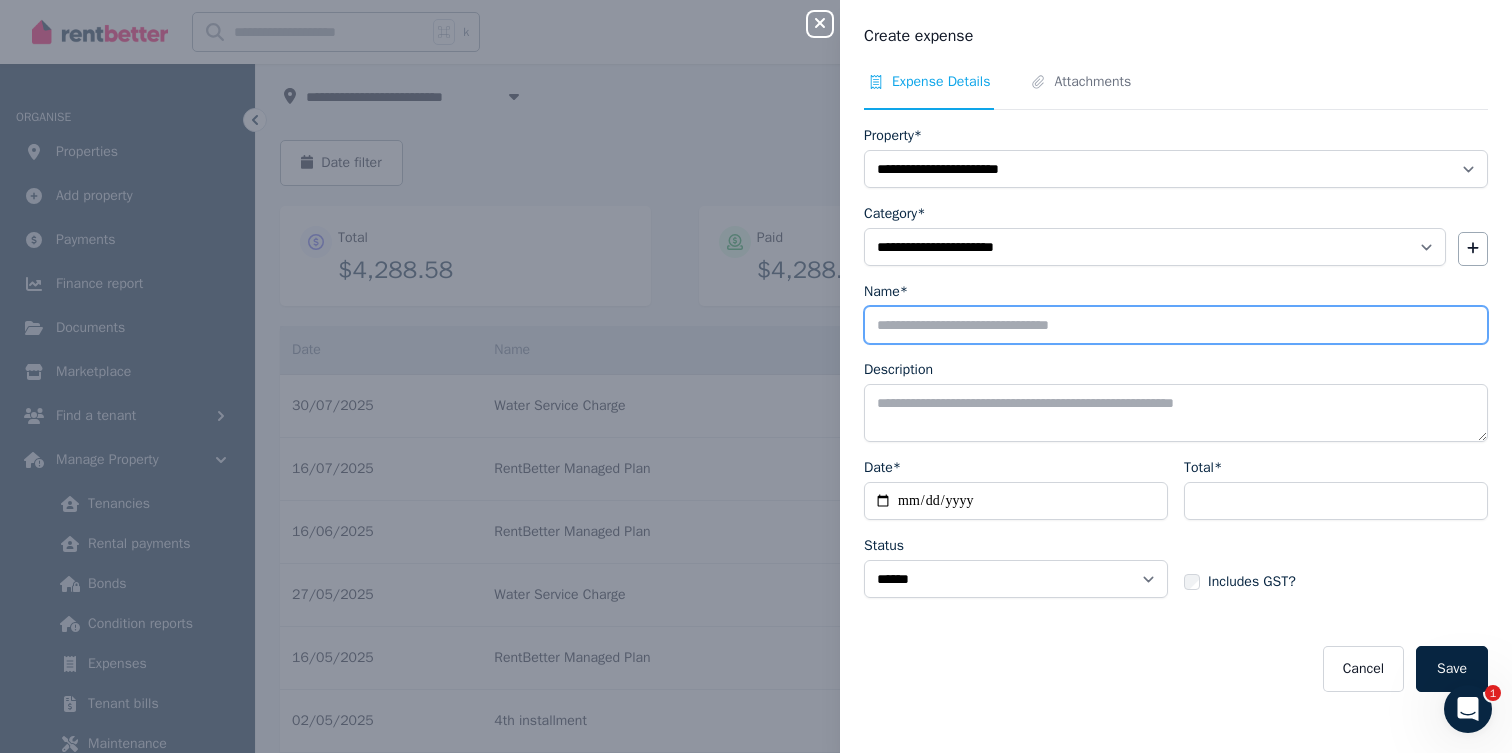 type on "*" 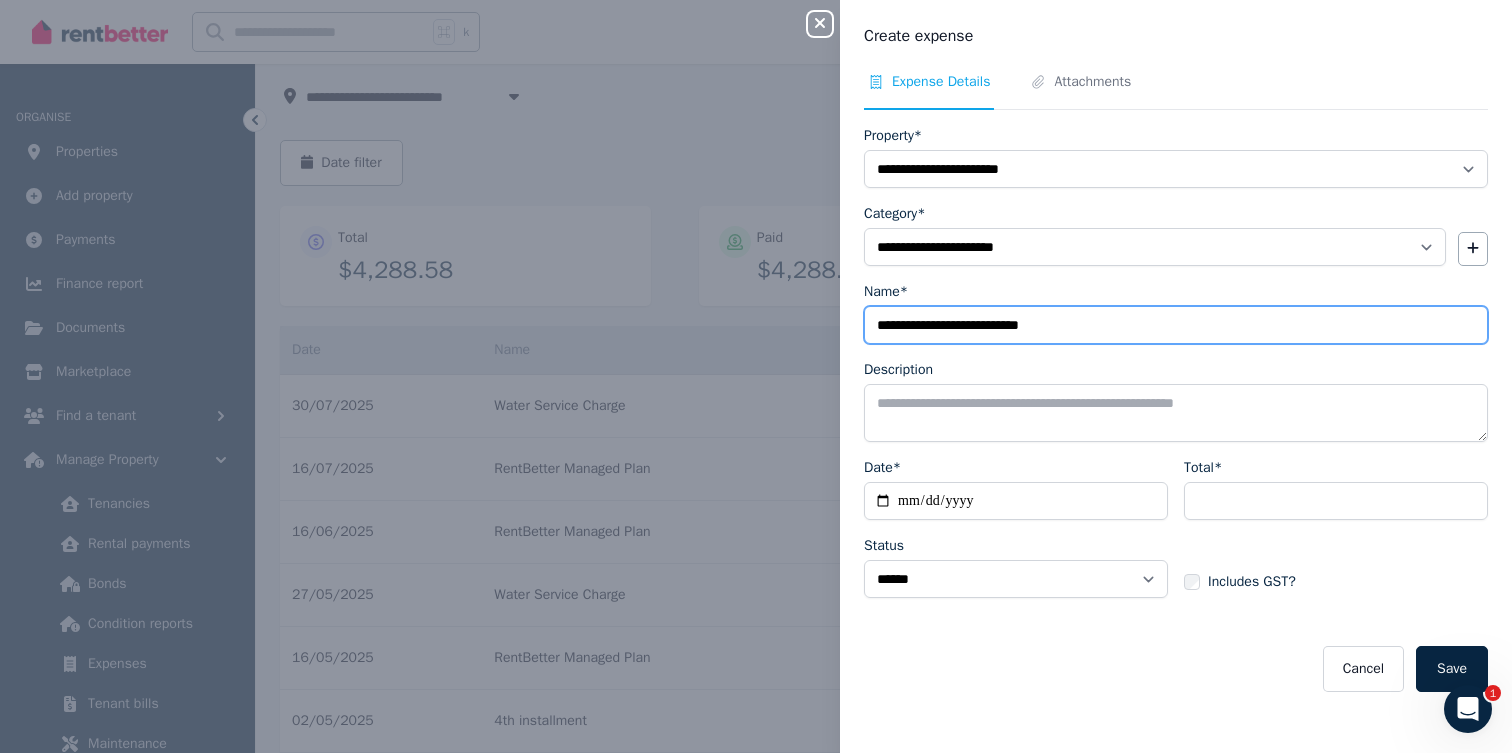 type on "**********" 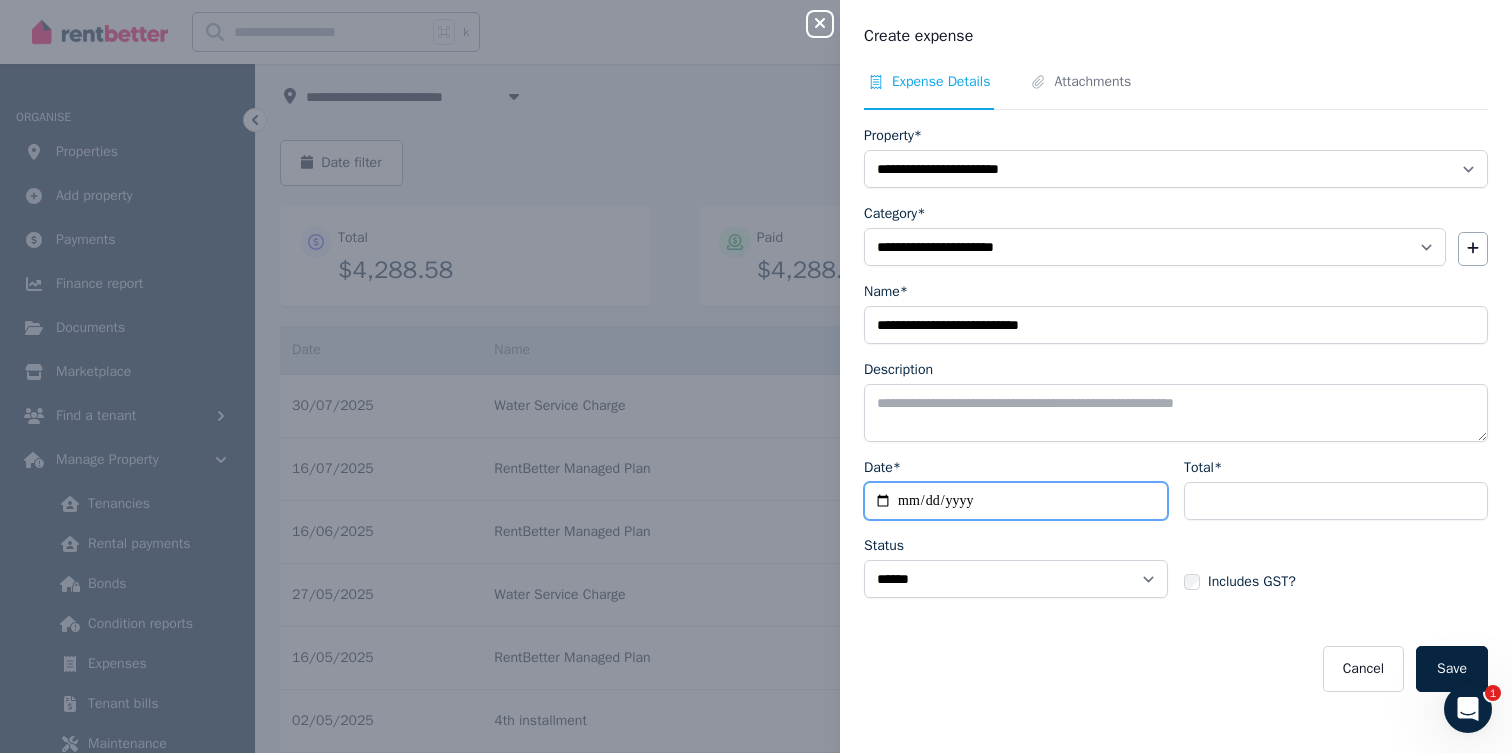 click on "Date*" at bounding box center [1016, 501] 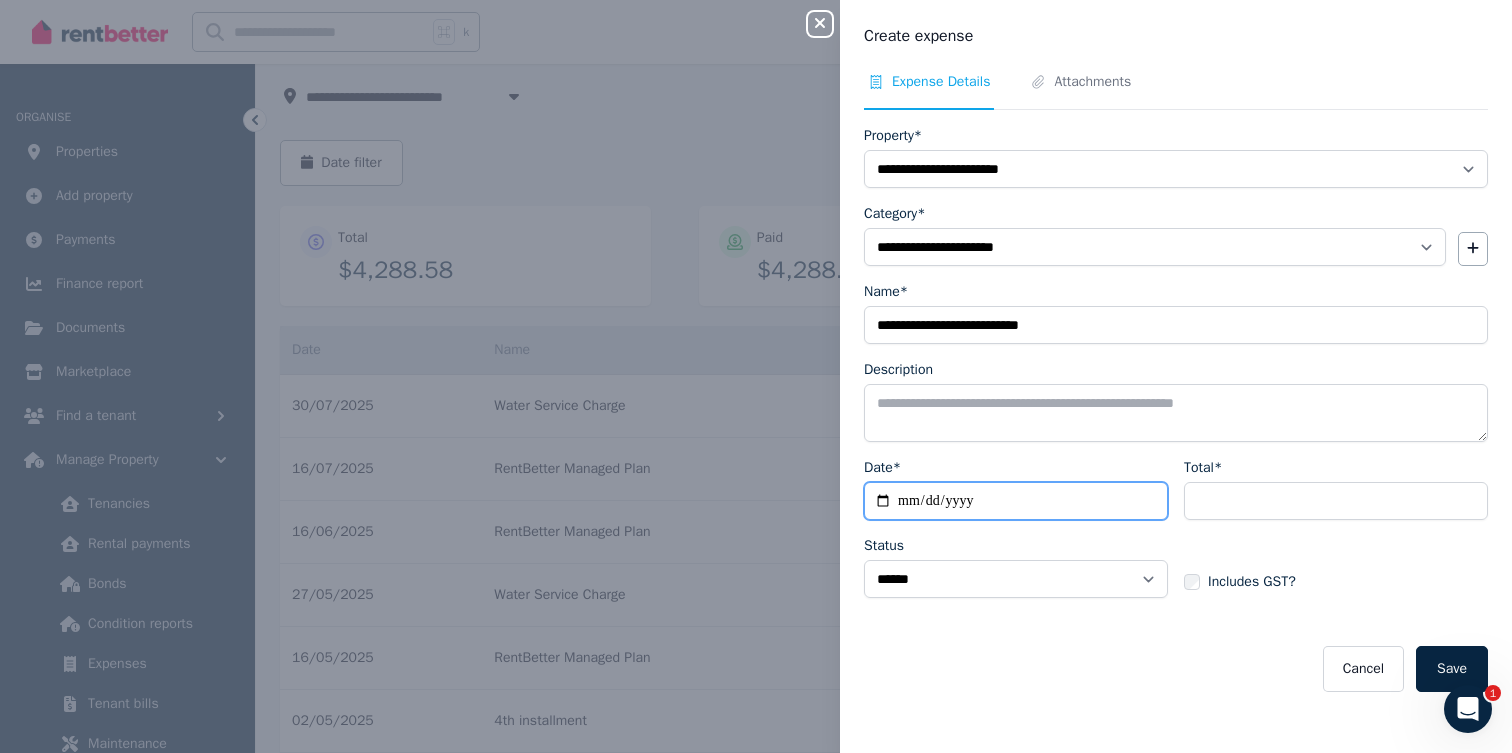 type on "**********" 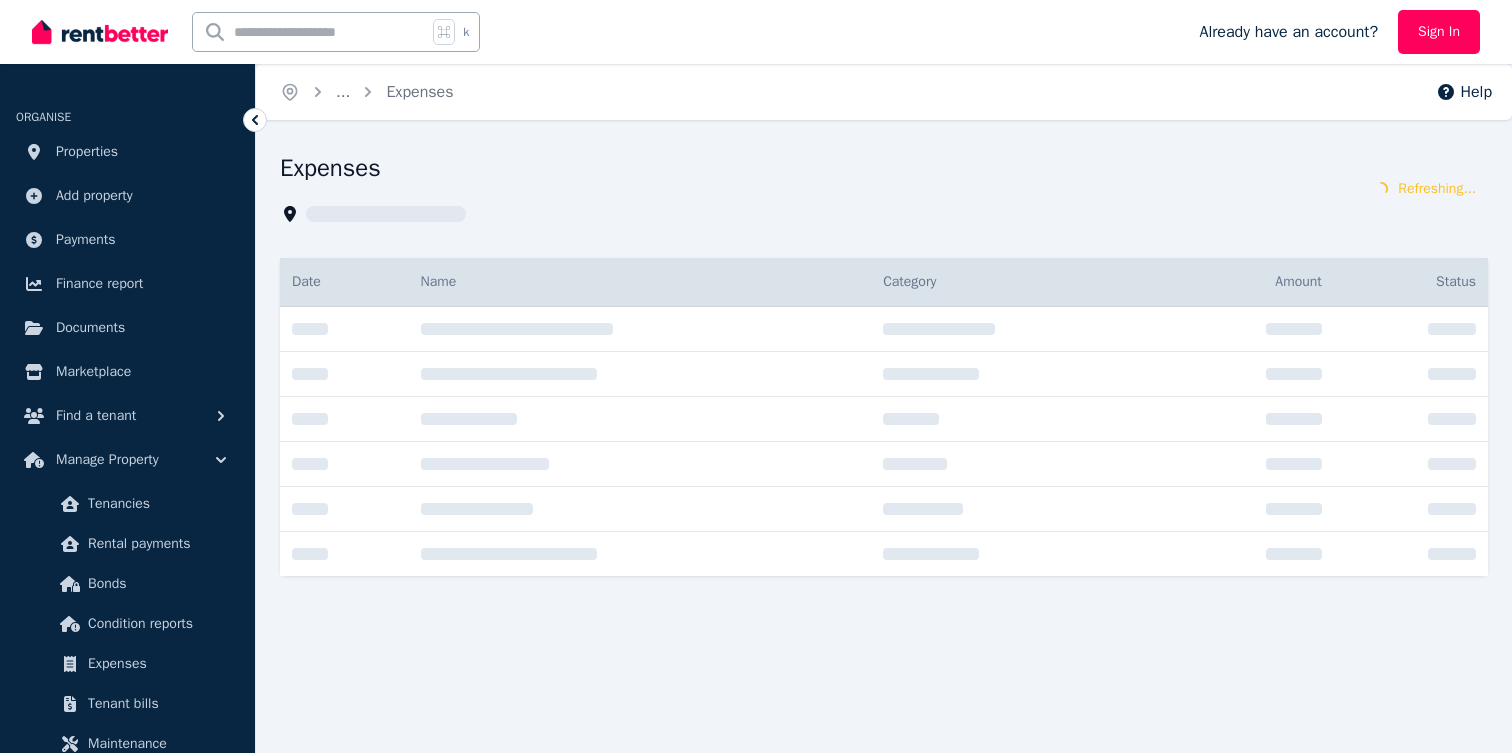 scroll, scrollTop: 0, scrollLeft: 0, axis: both 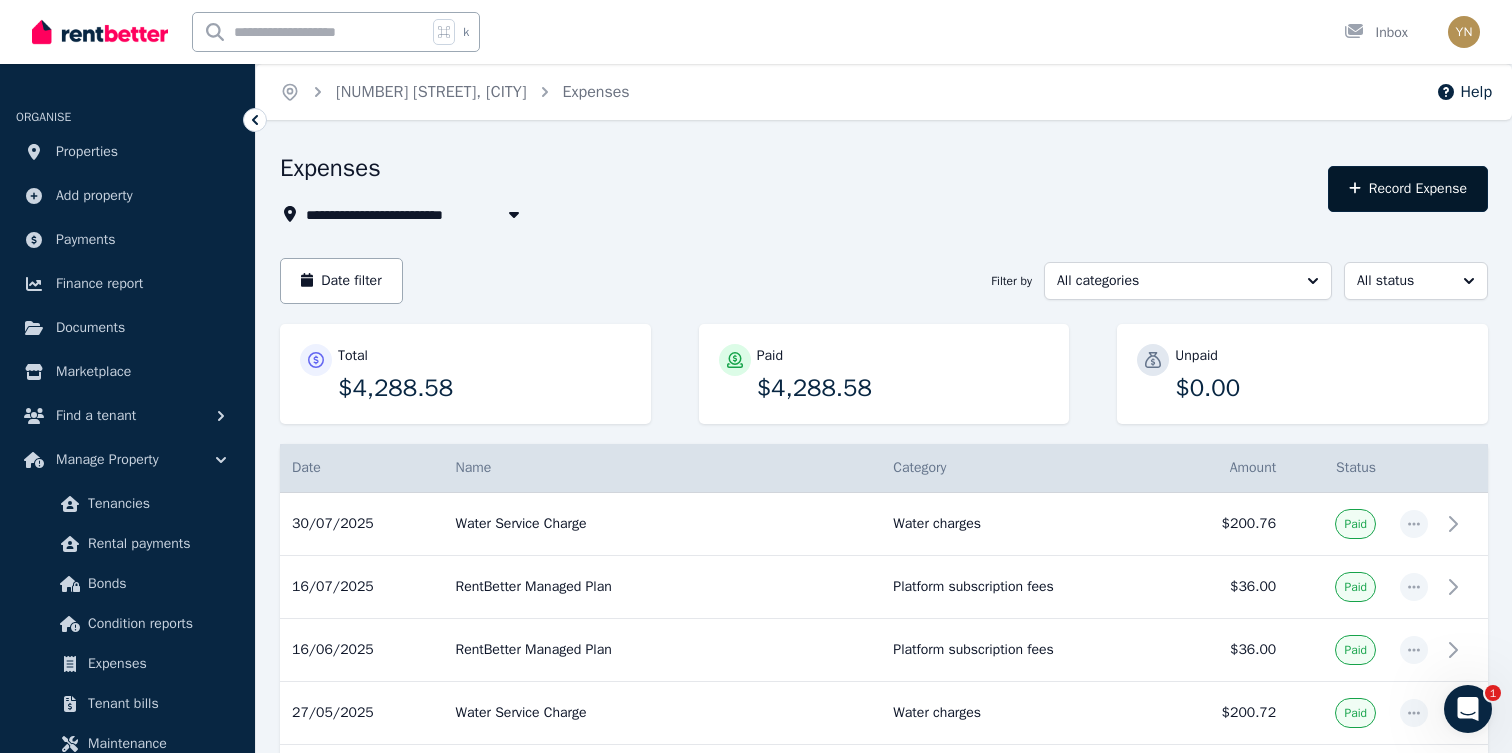 click on "Record Expense" at bounding box center (1408, 189) 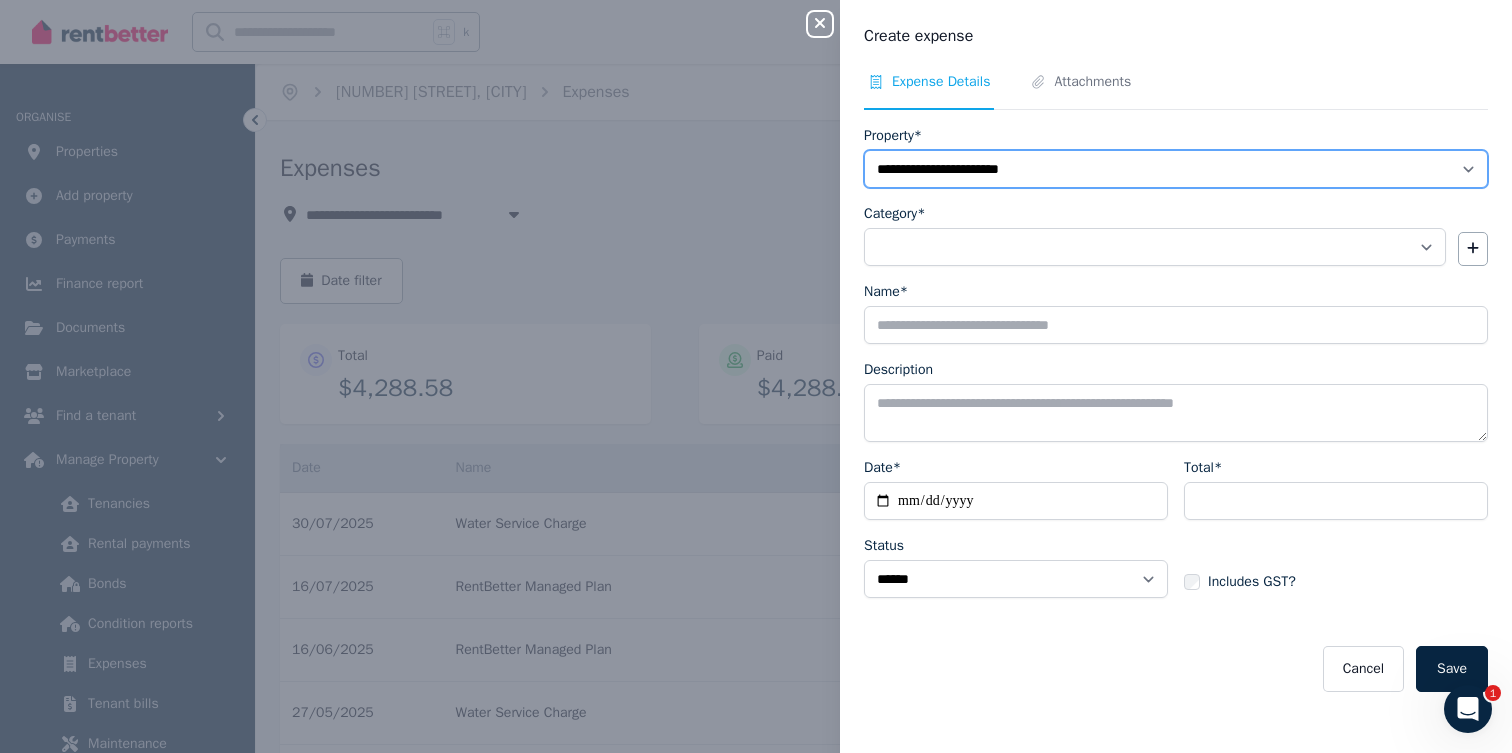 click on "**********" at bounding box center (1176, 169) 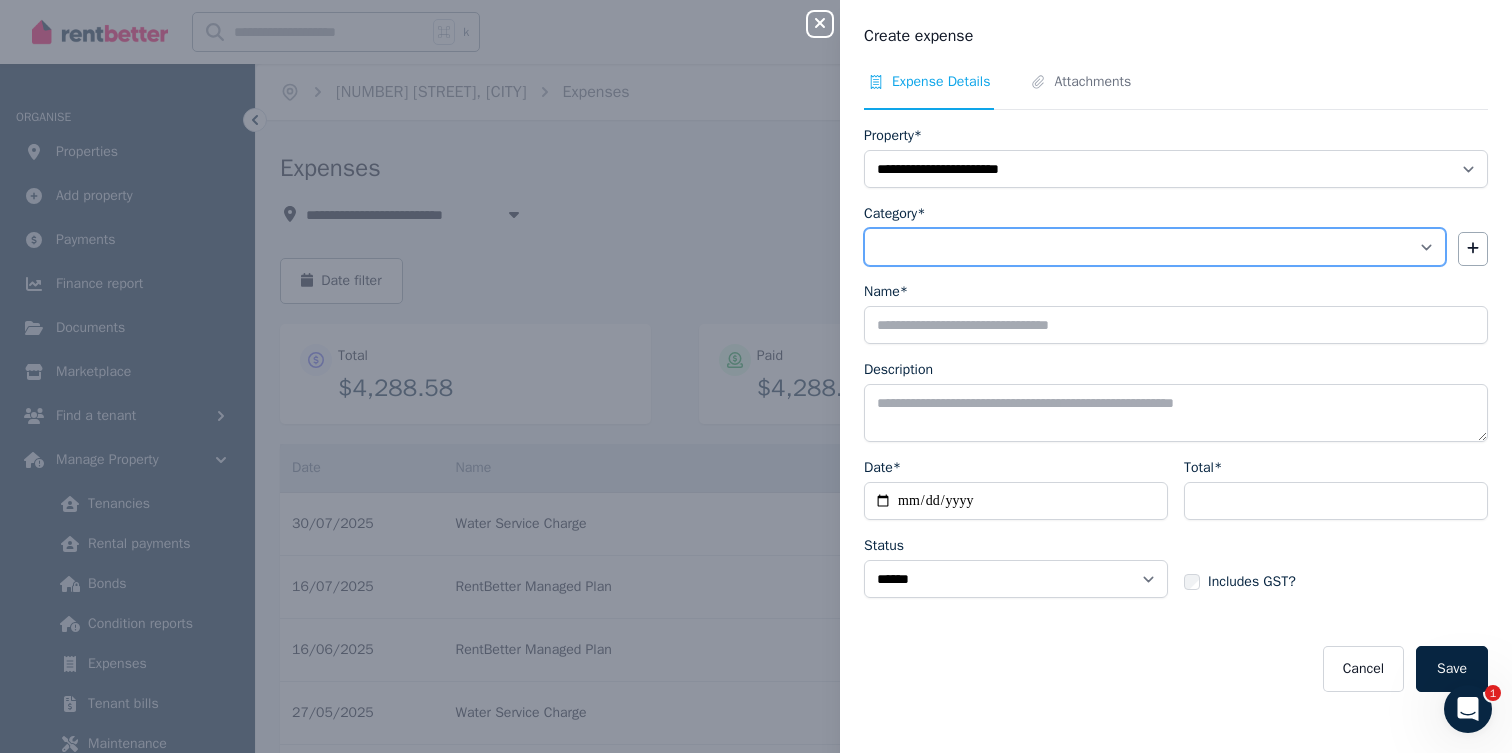 click on "**********" at bounding box center (1155, 247) 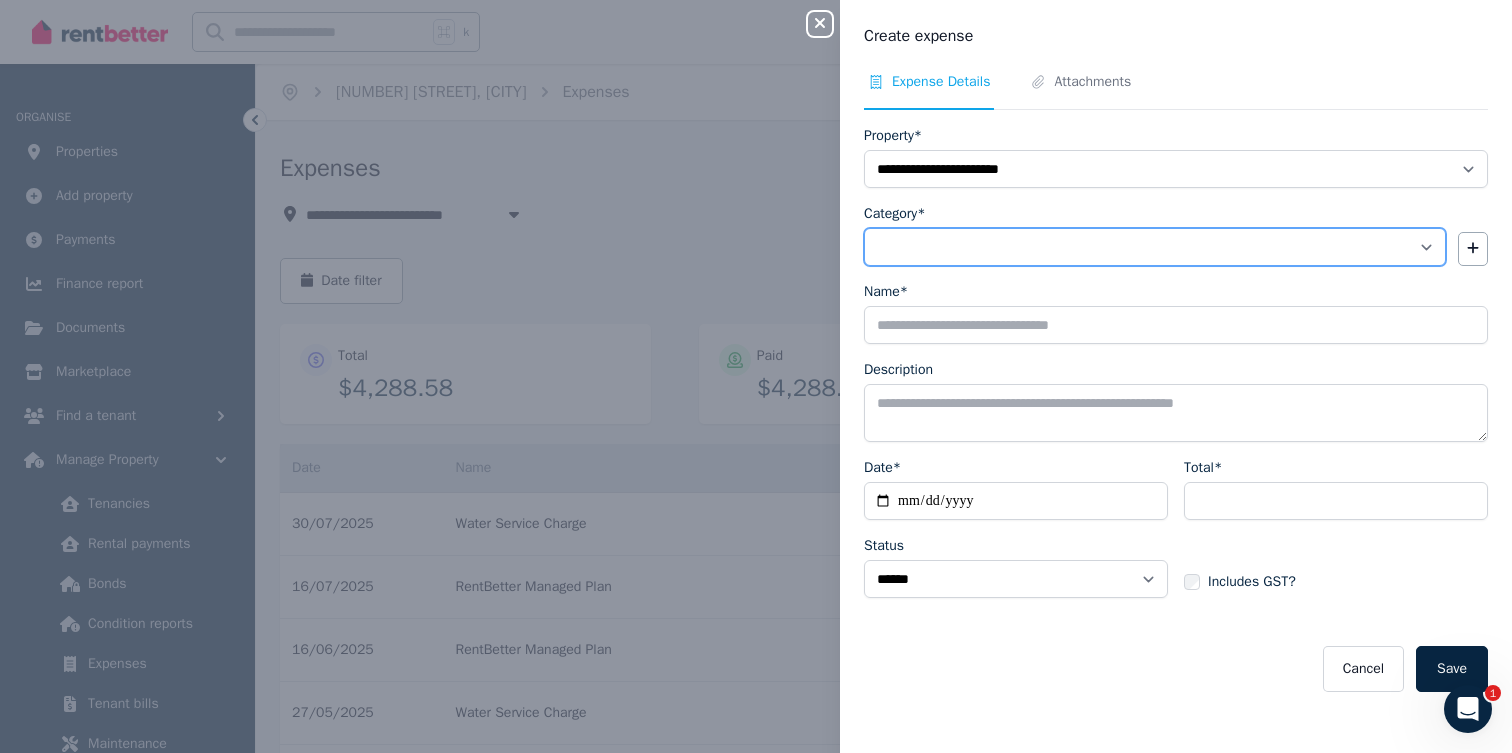 select on "**********" 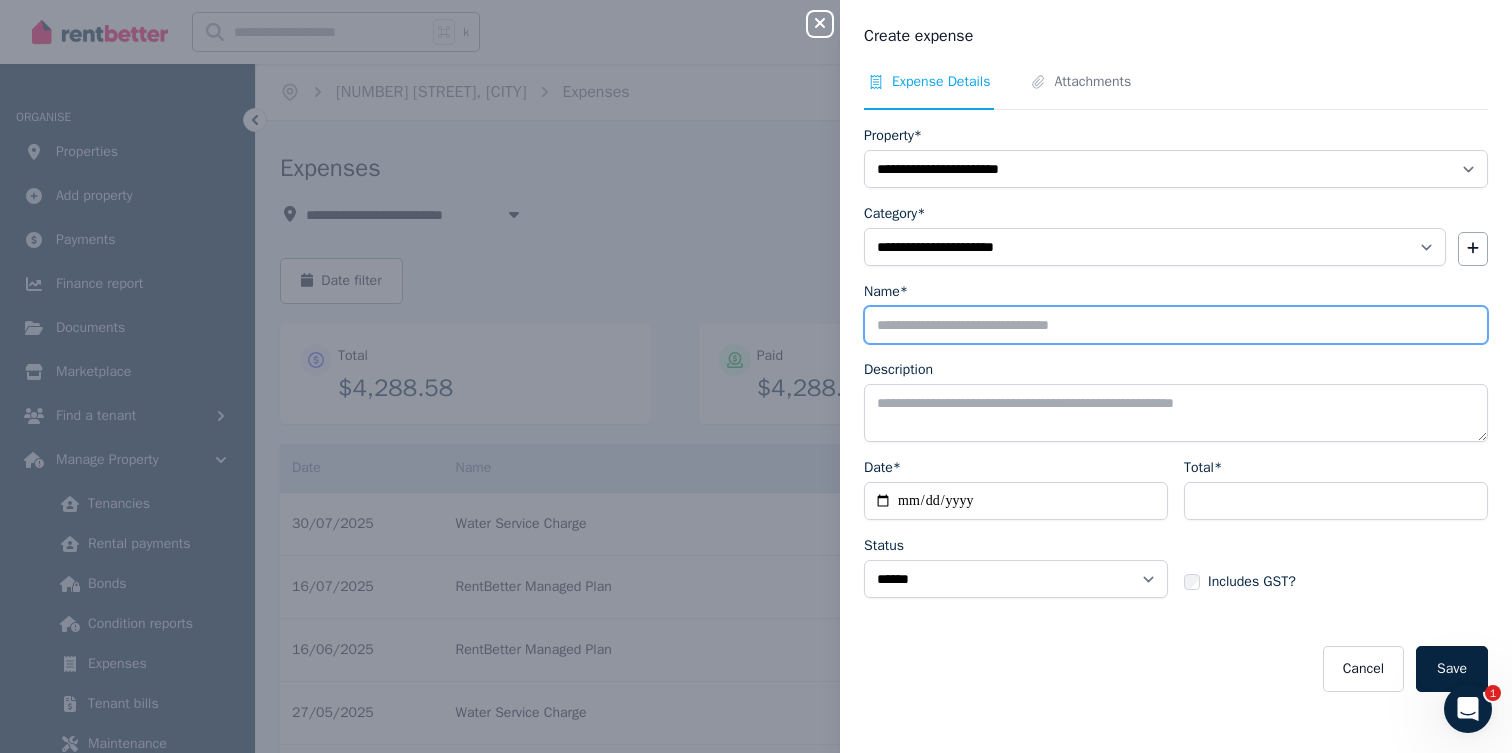 click on "Name*" at bounding box center [1176, 325] 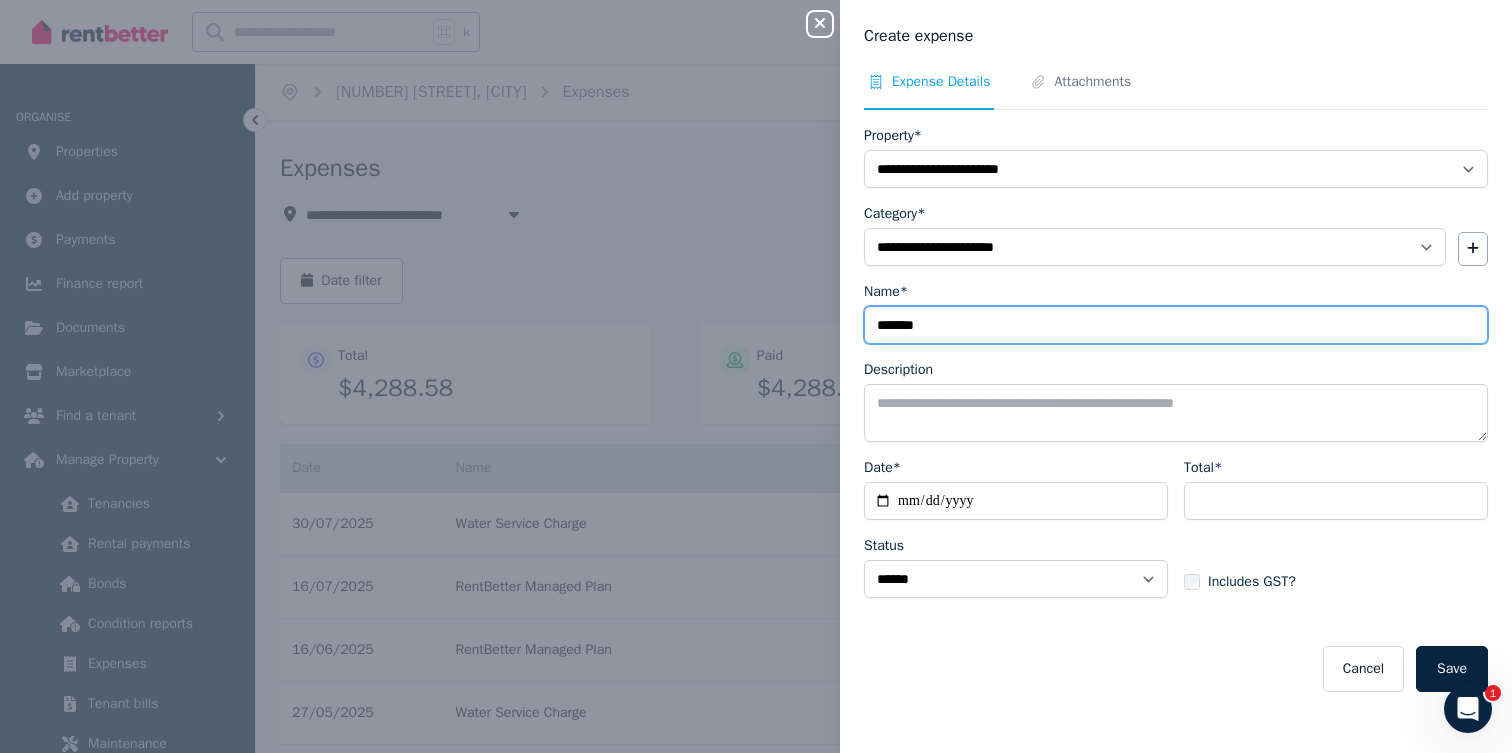 type 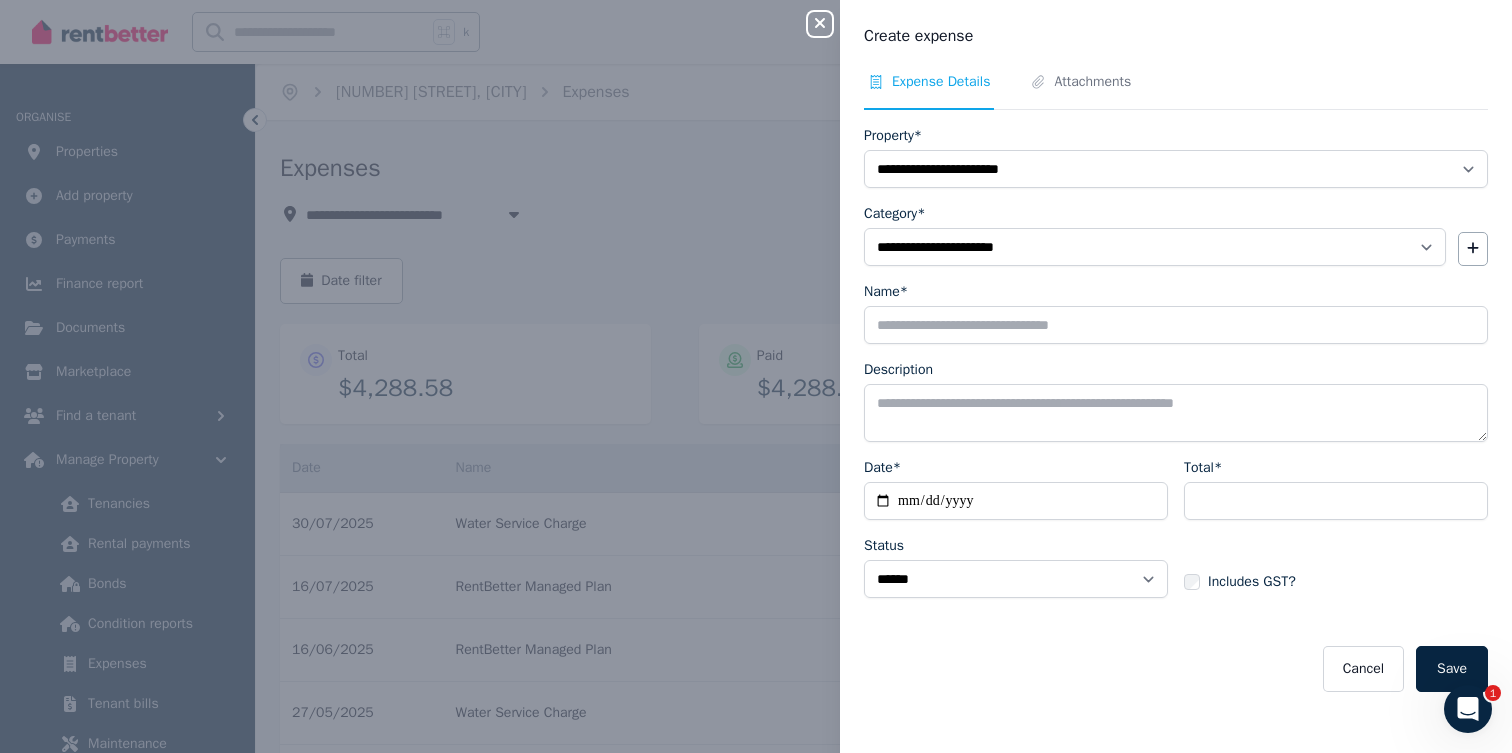 click on "Total* Includes GST?" at bounding box center (1336, 536) 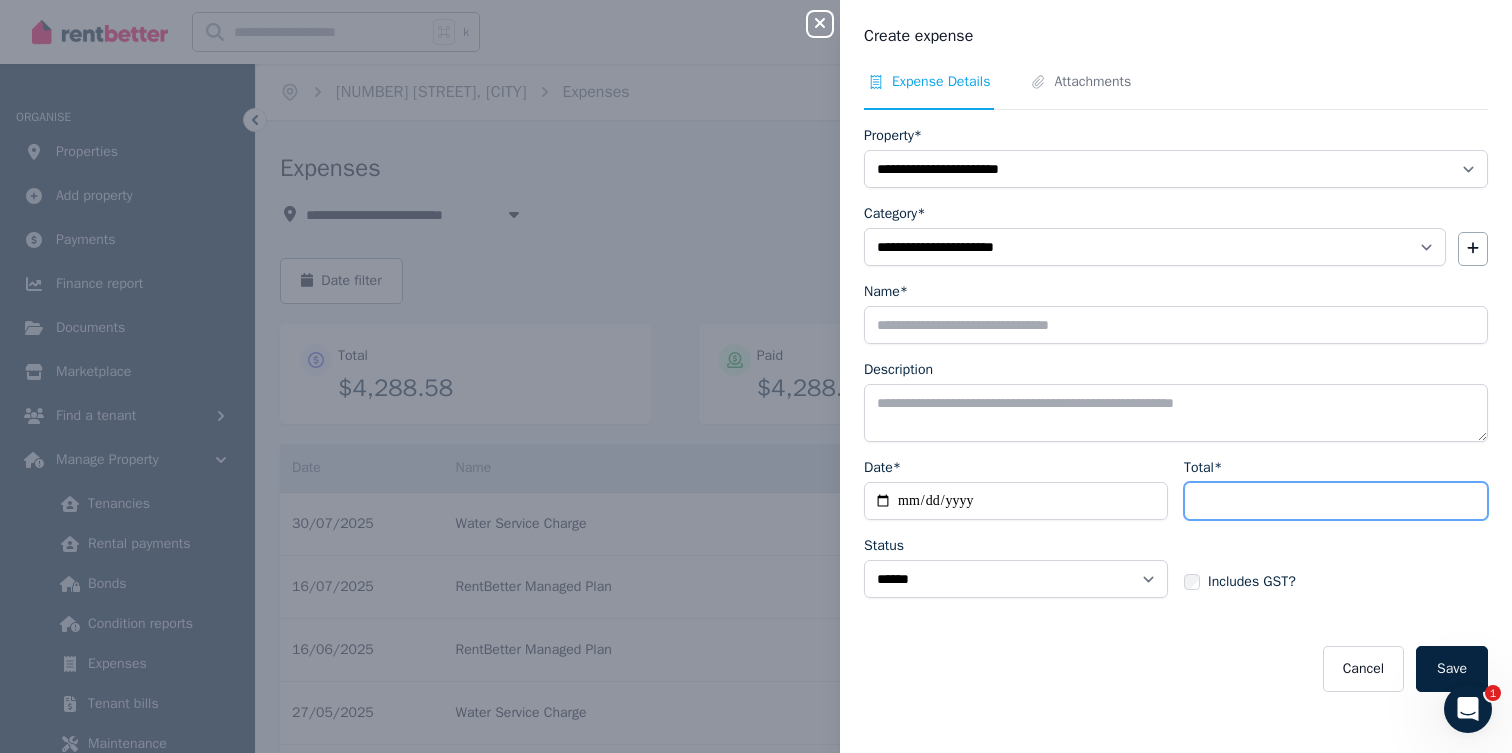 click on "Total*" at bounding box center [1336, 501] 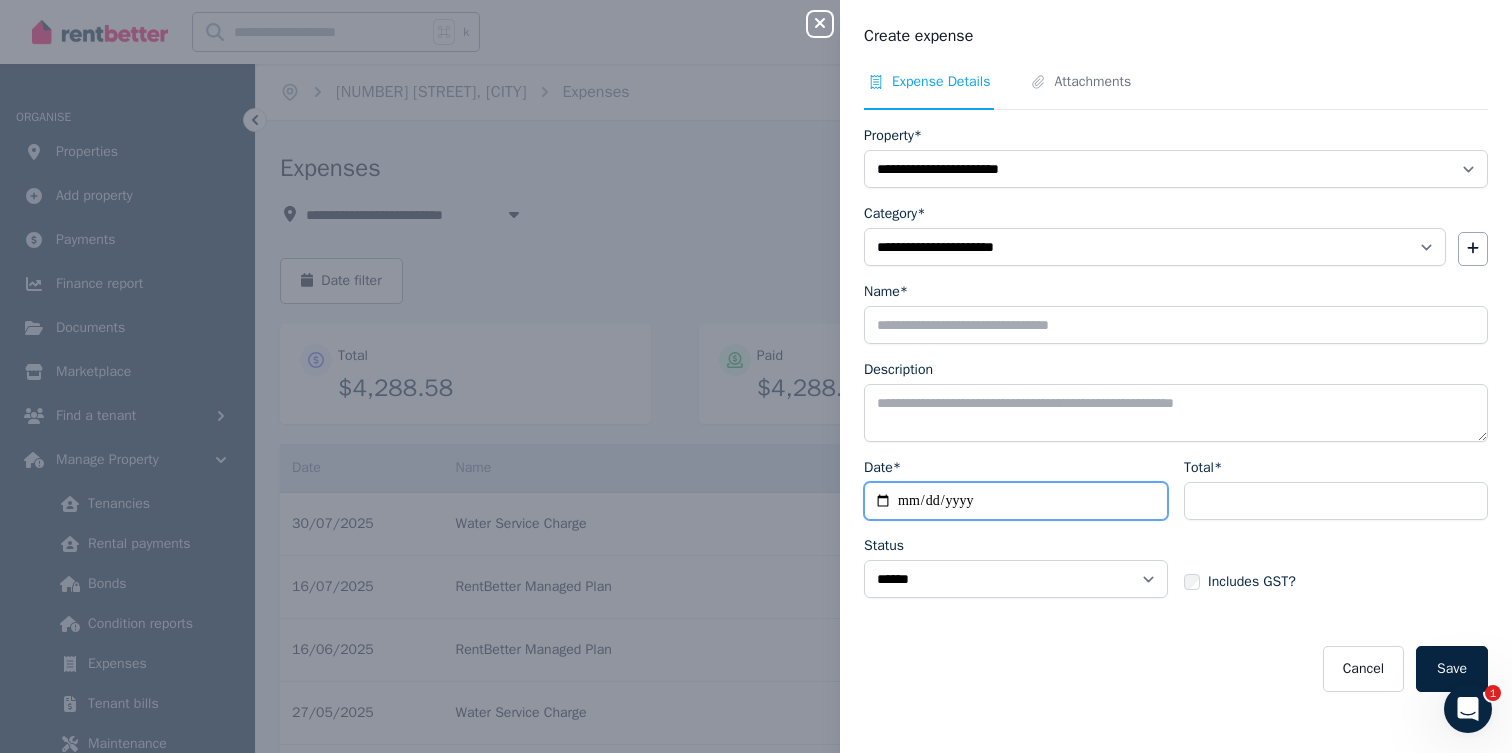 click on "Date*" at bounding box center (1016, 501) 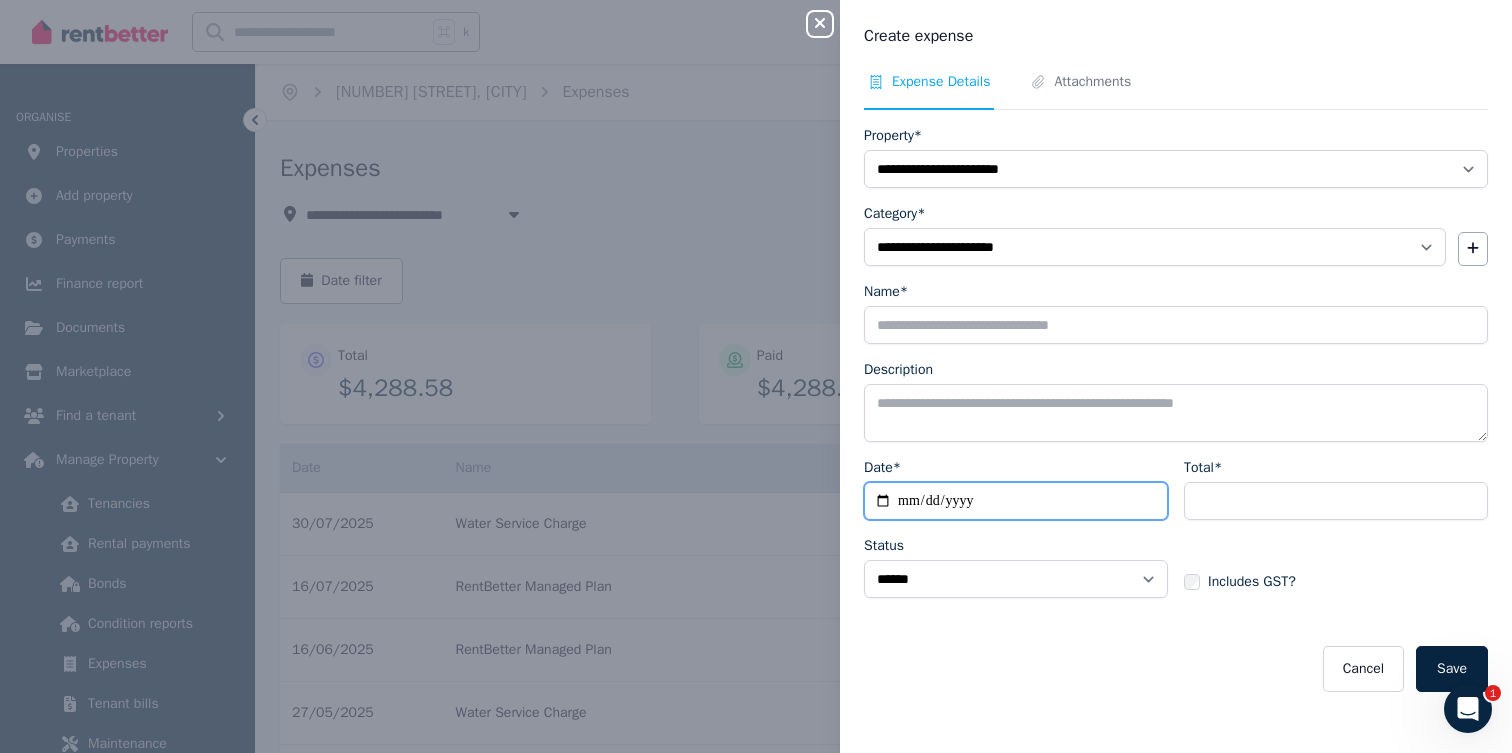 type on "**********" 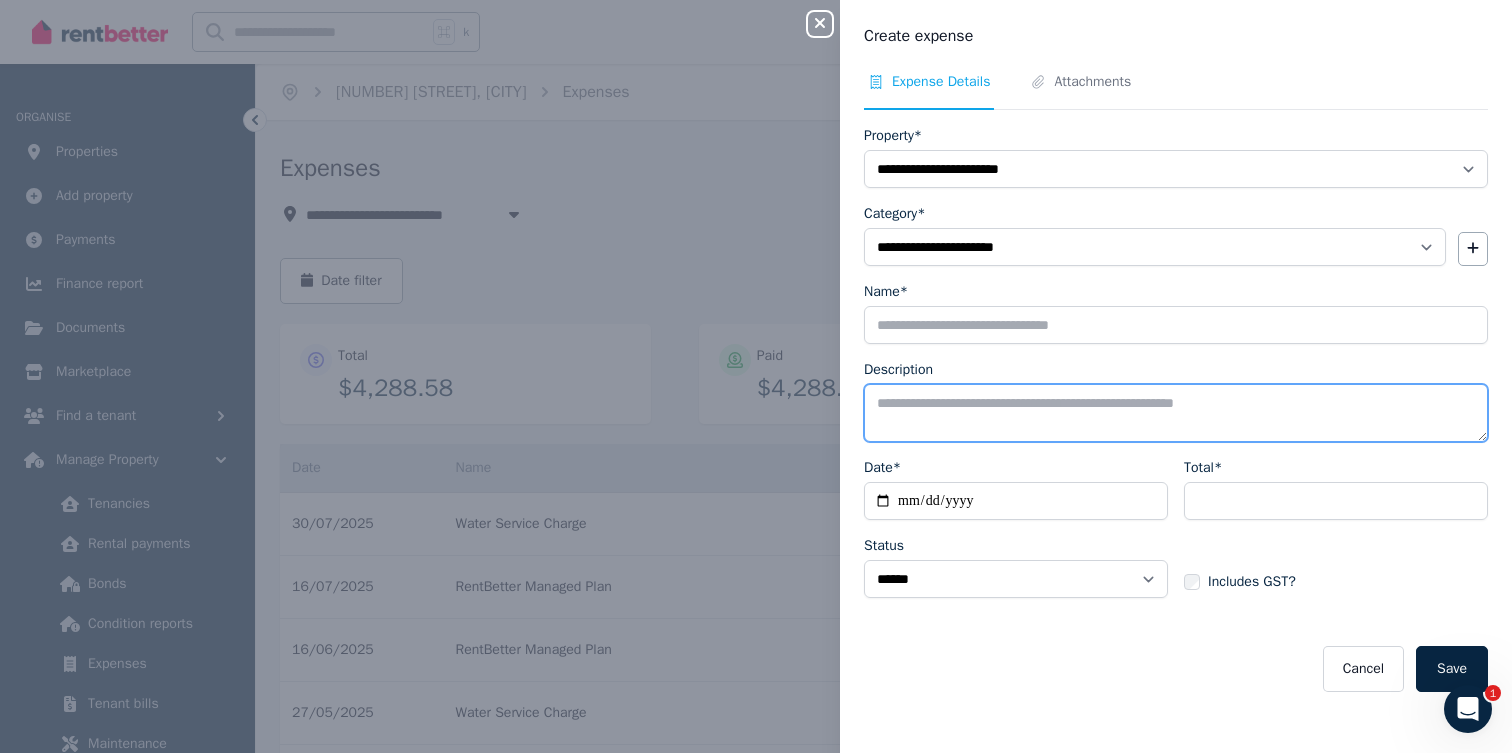 click on "Description" at bounding box center [1176, 413] 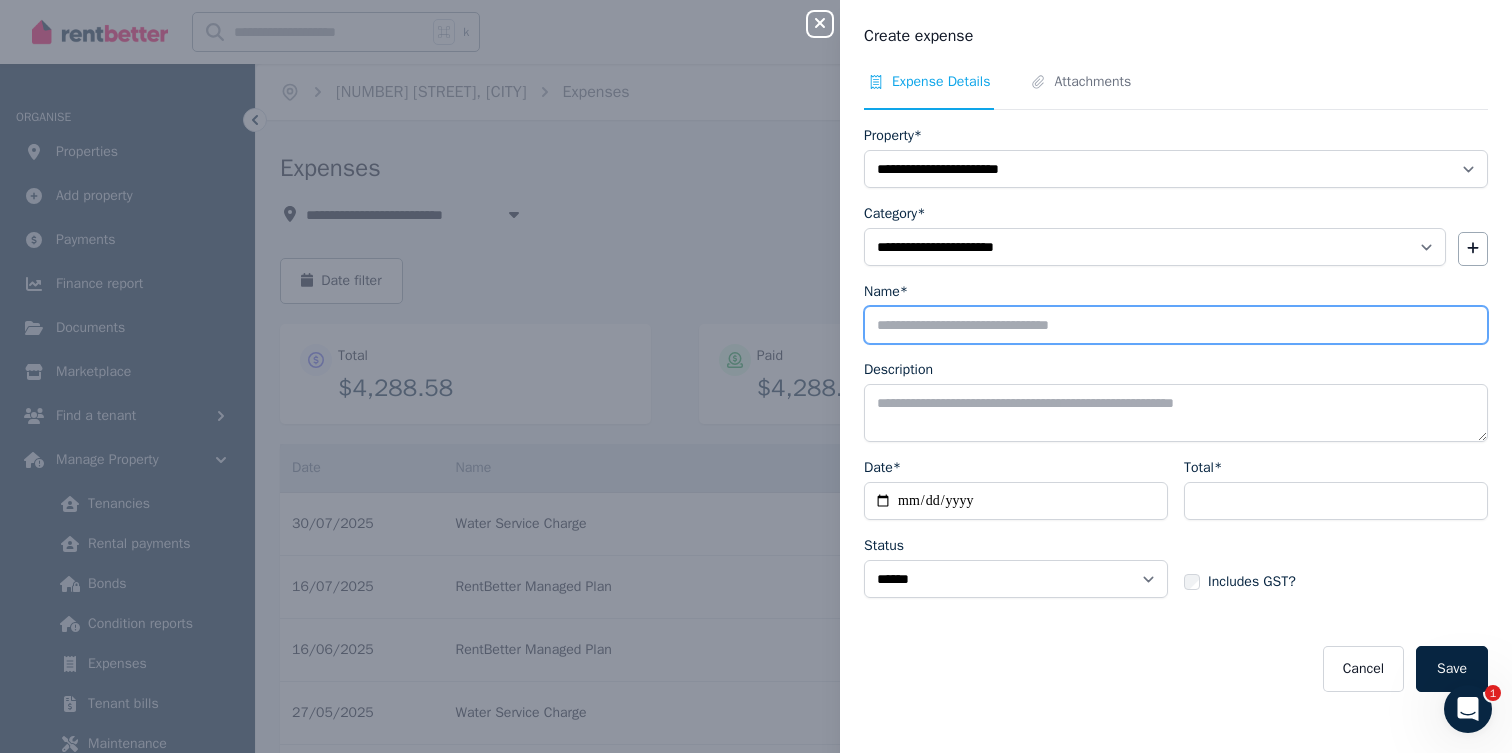 click on "Name*" at bounding box center (1176, 325) 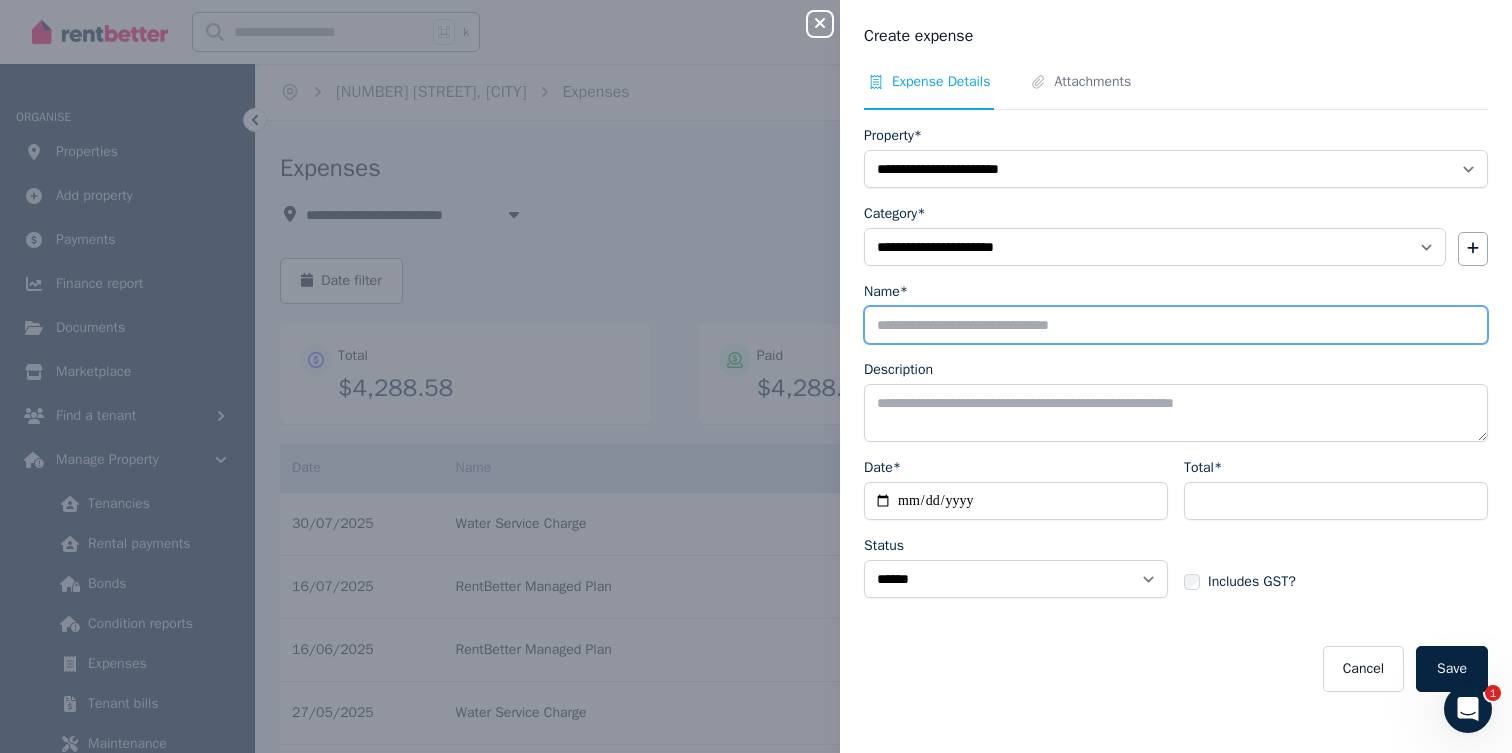 type on "*" 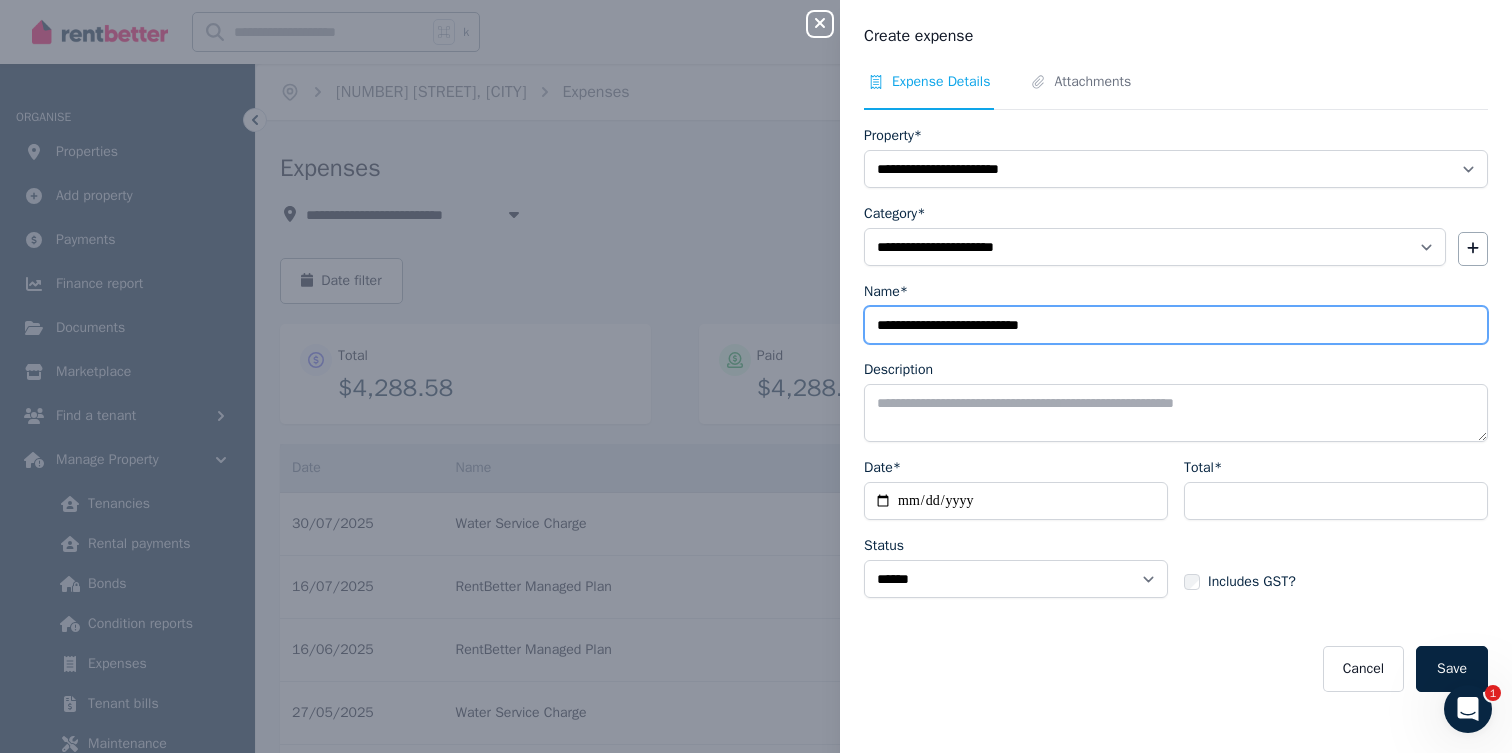 type on "**********" 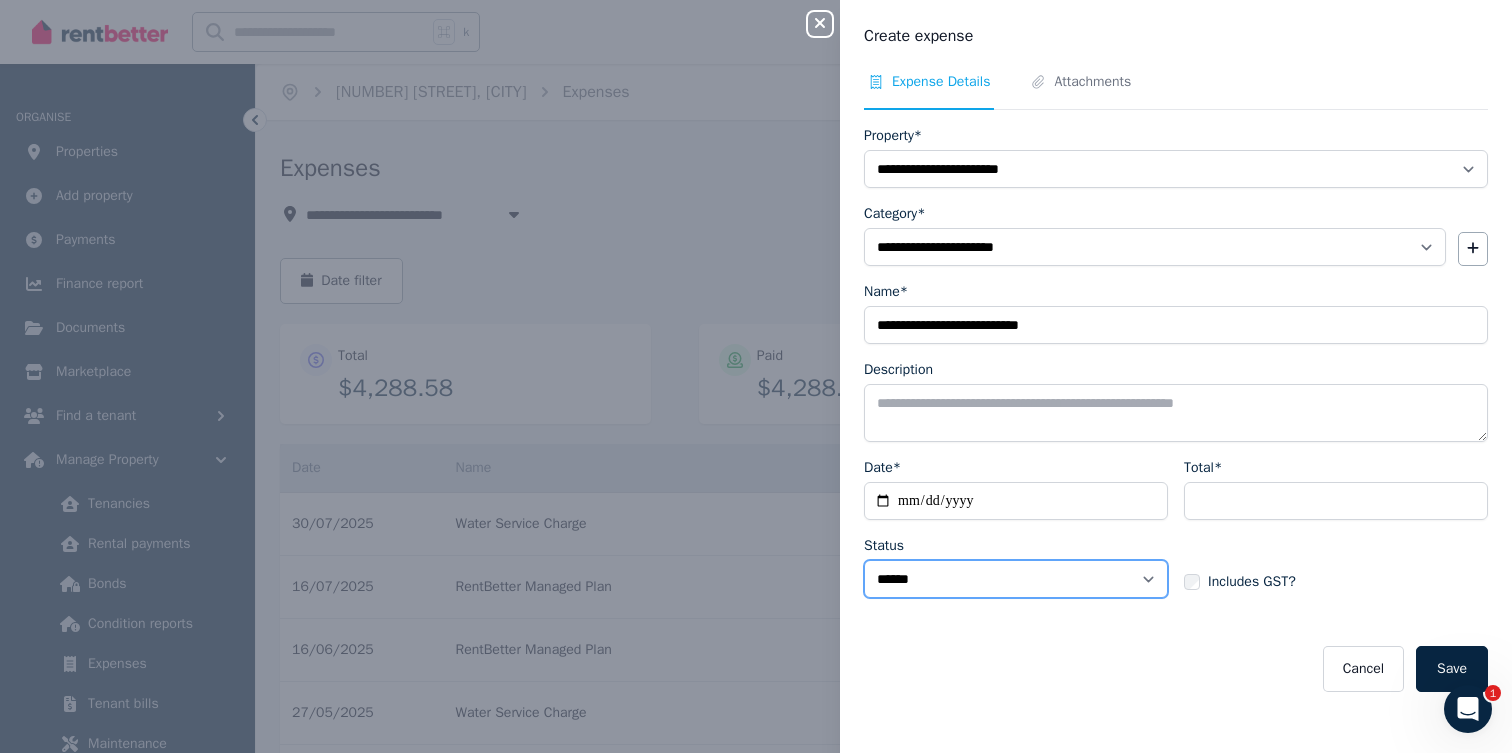 click on "****** ****" at bounding box center (1016, 579) 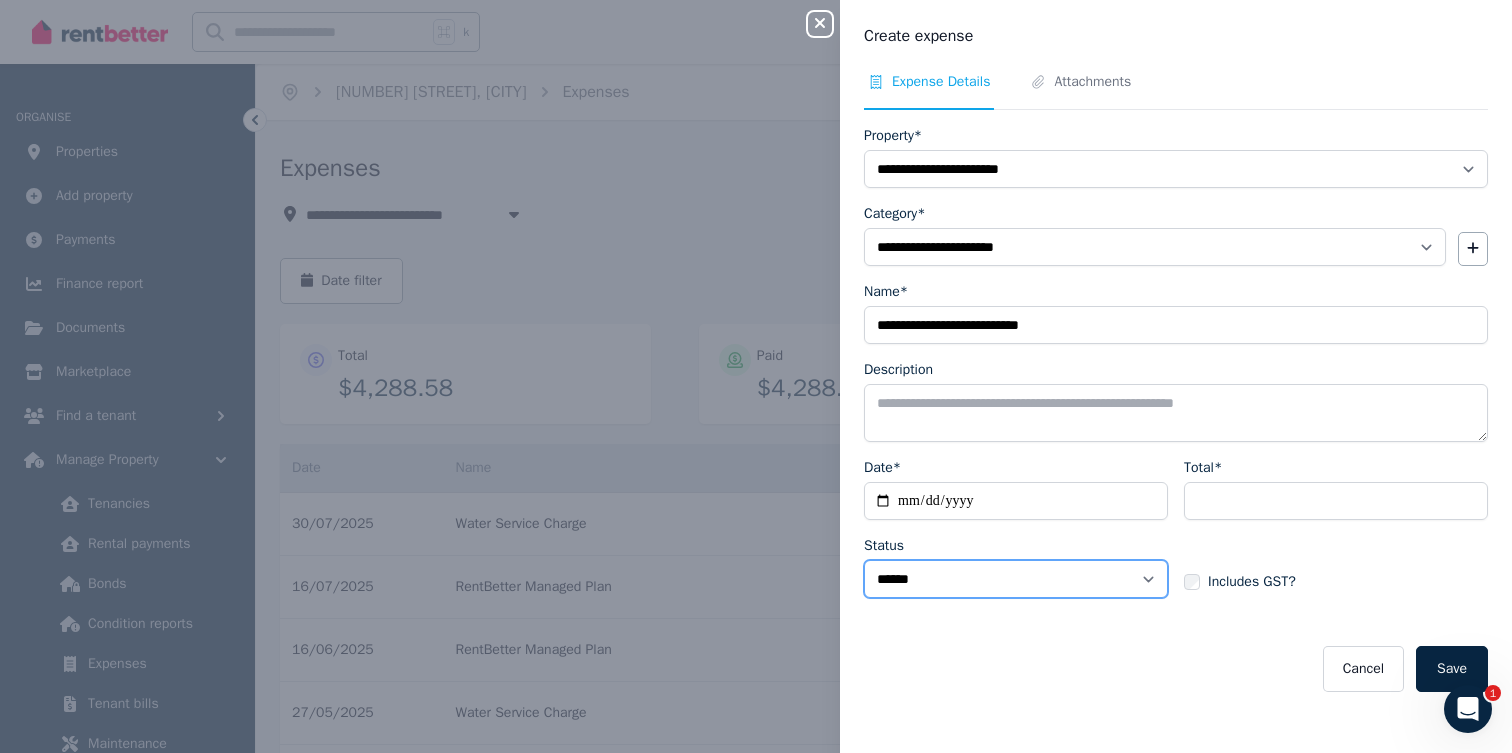 select on "**********" 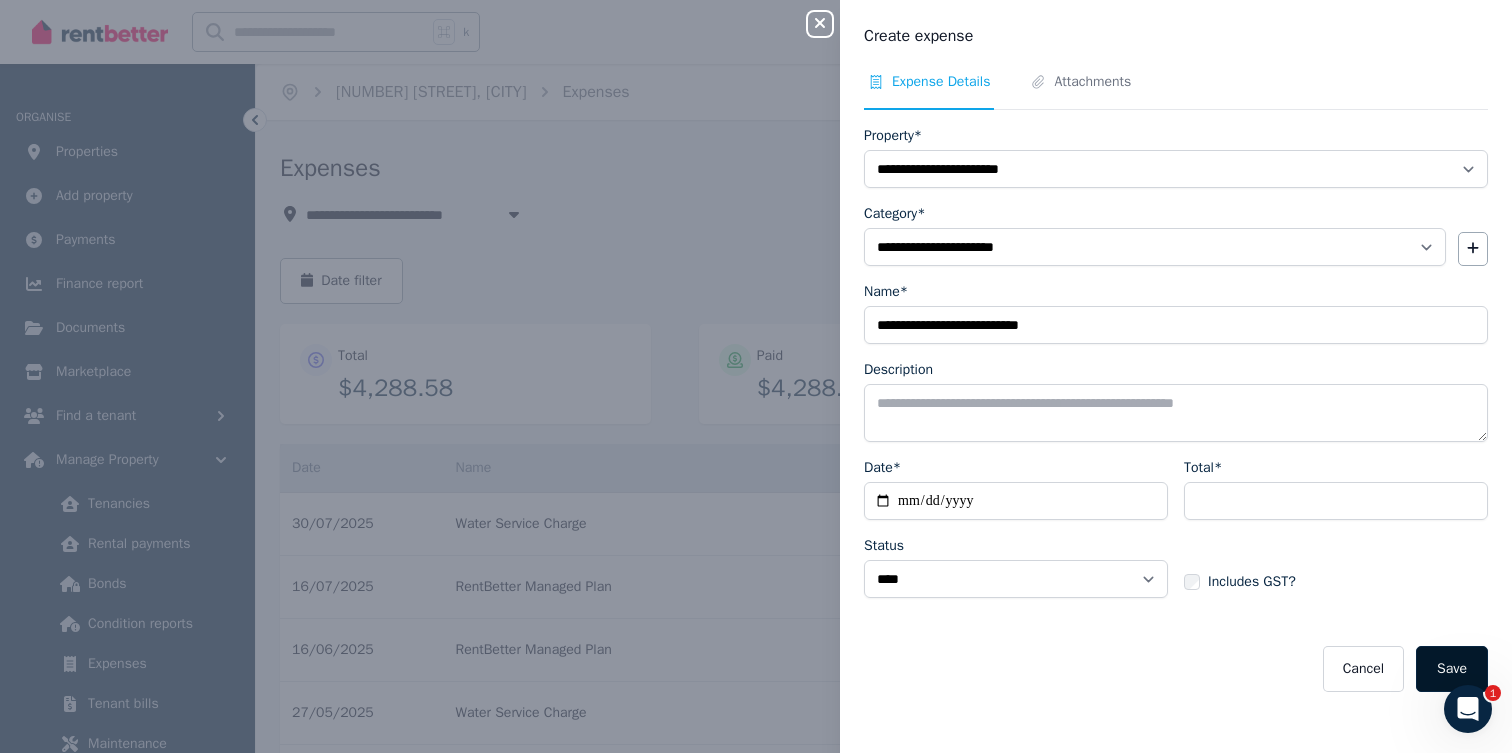 click on "Save" at bounding box center (1452, 669) 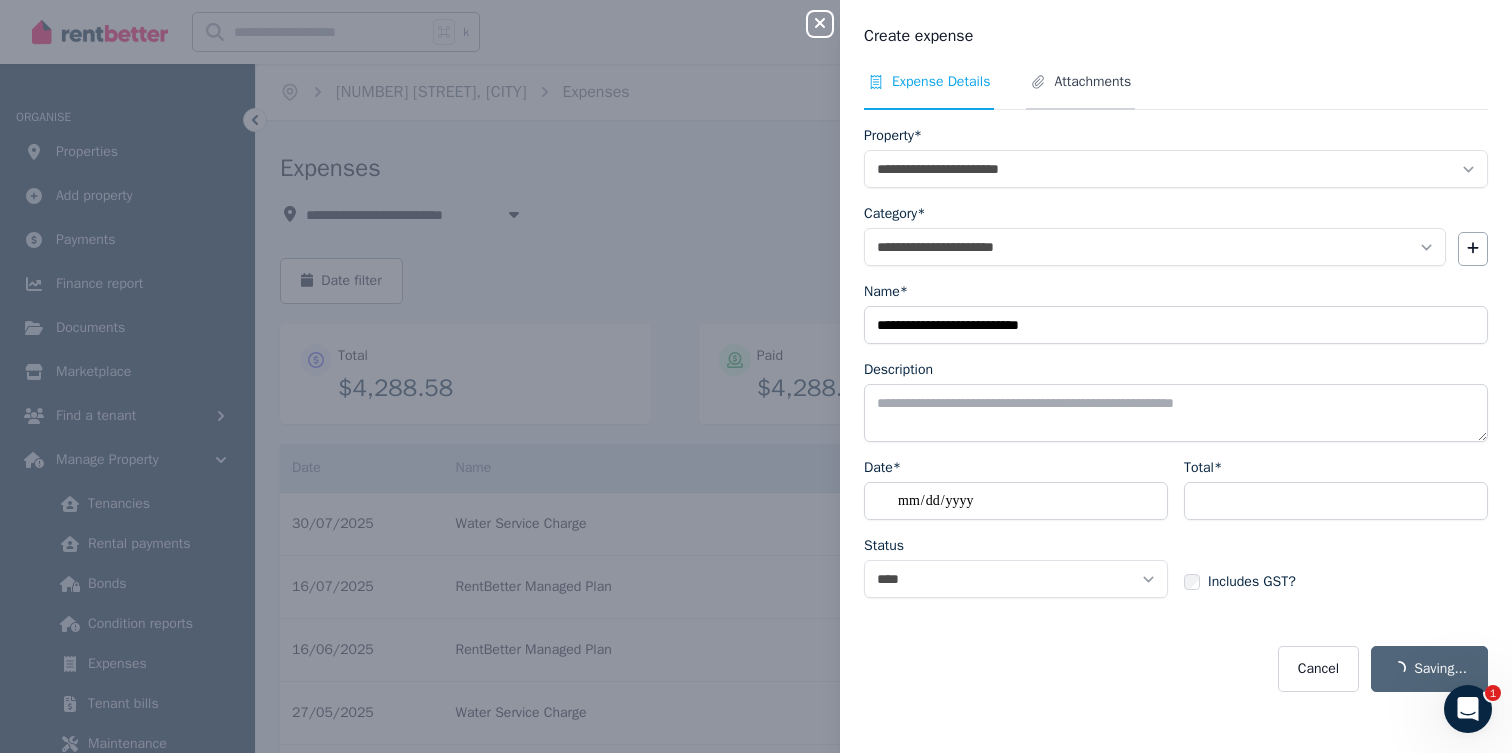 select on "**********" 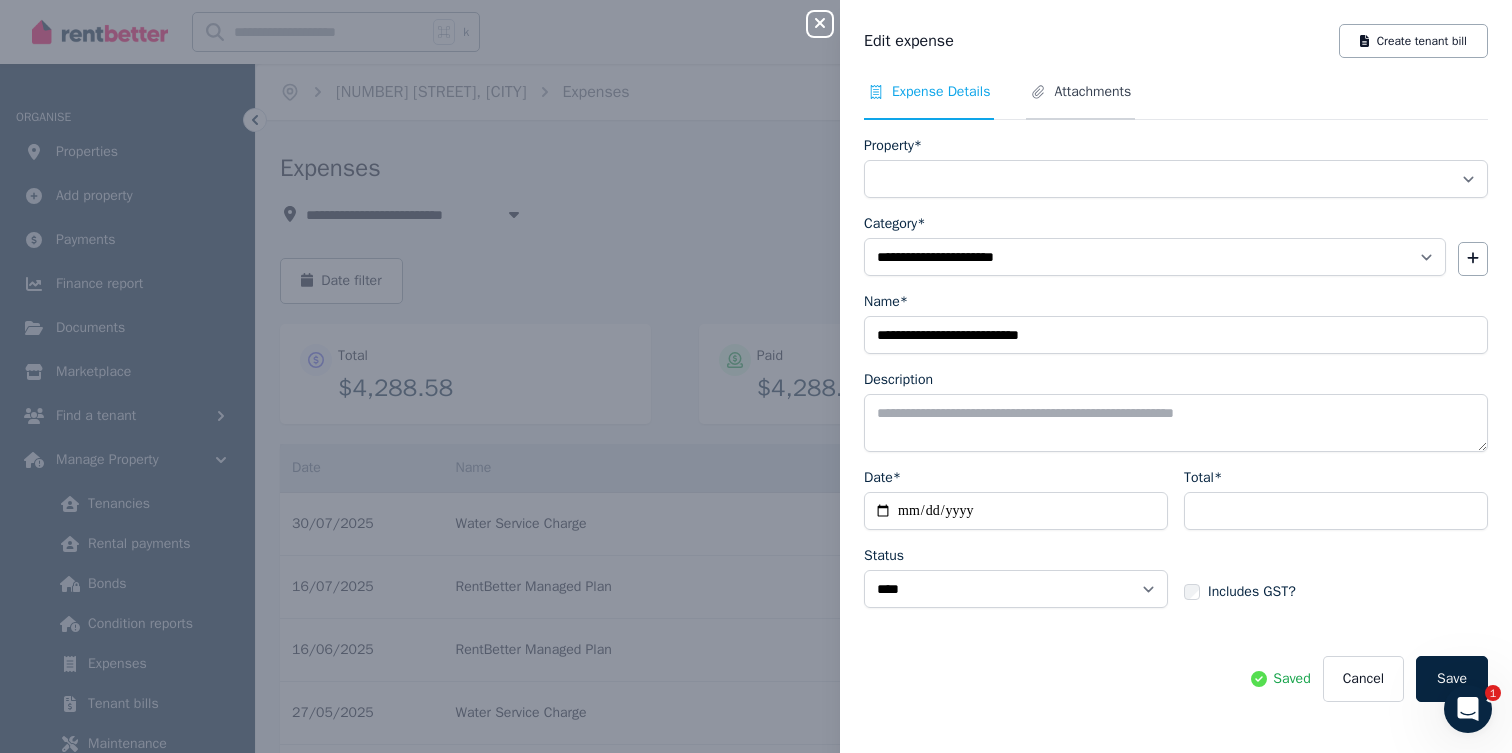 select on "**********" 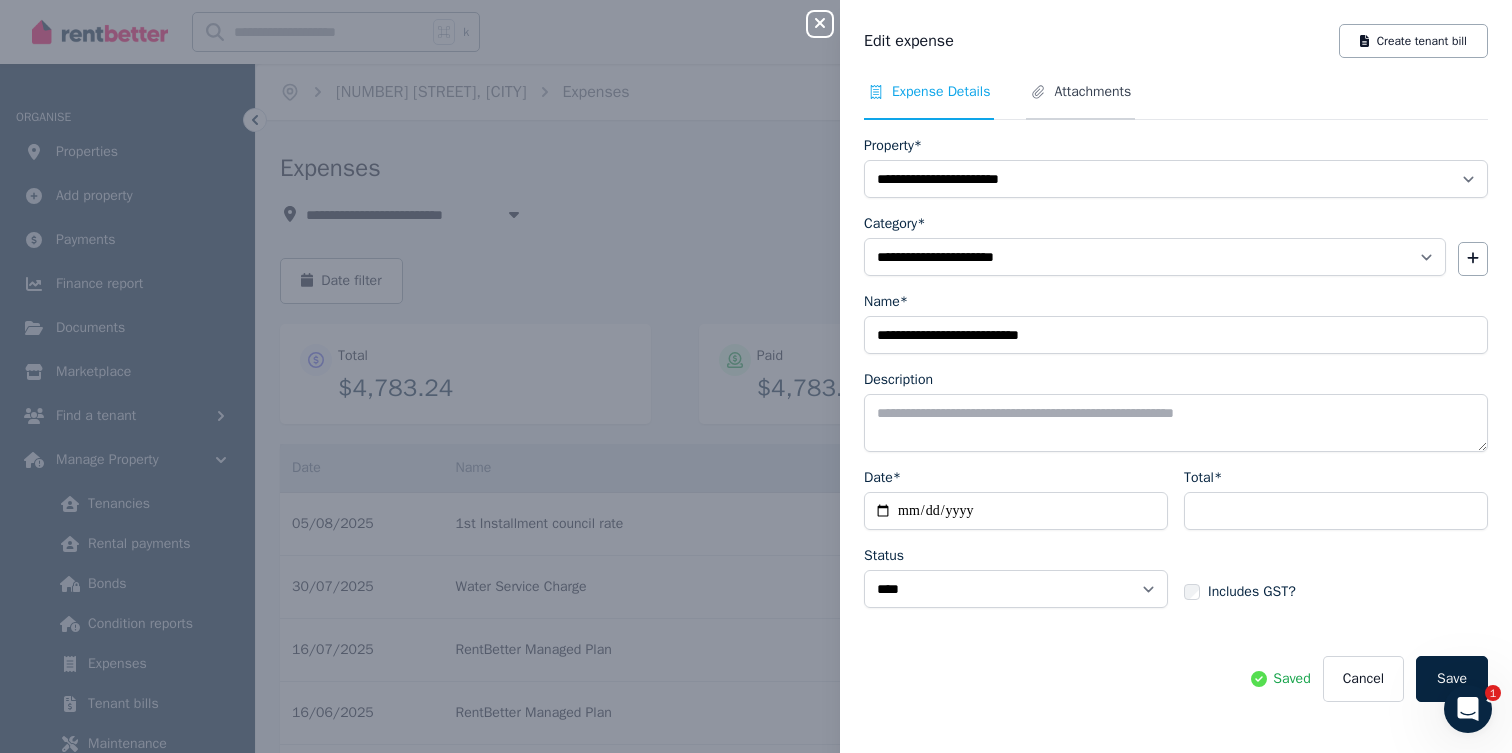 click on "Attachments" at bounding box center (1092, 92) 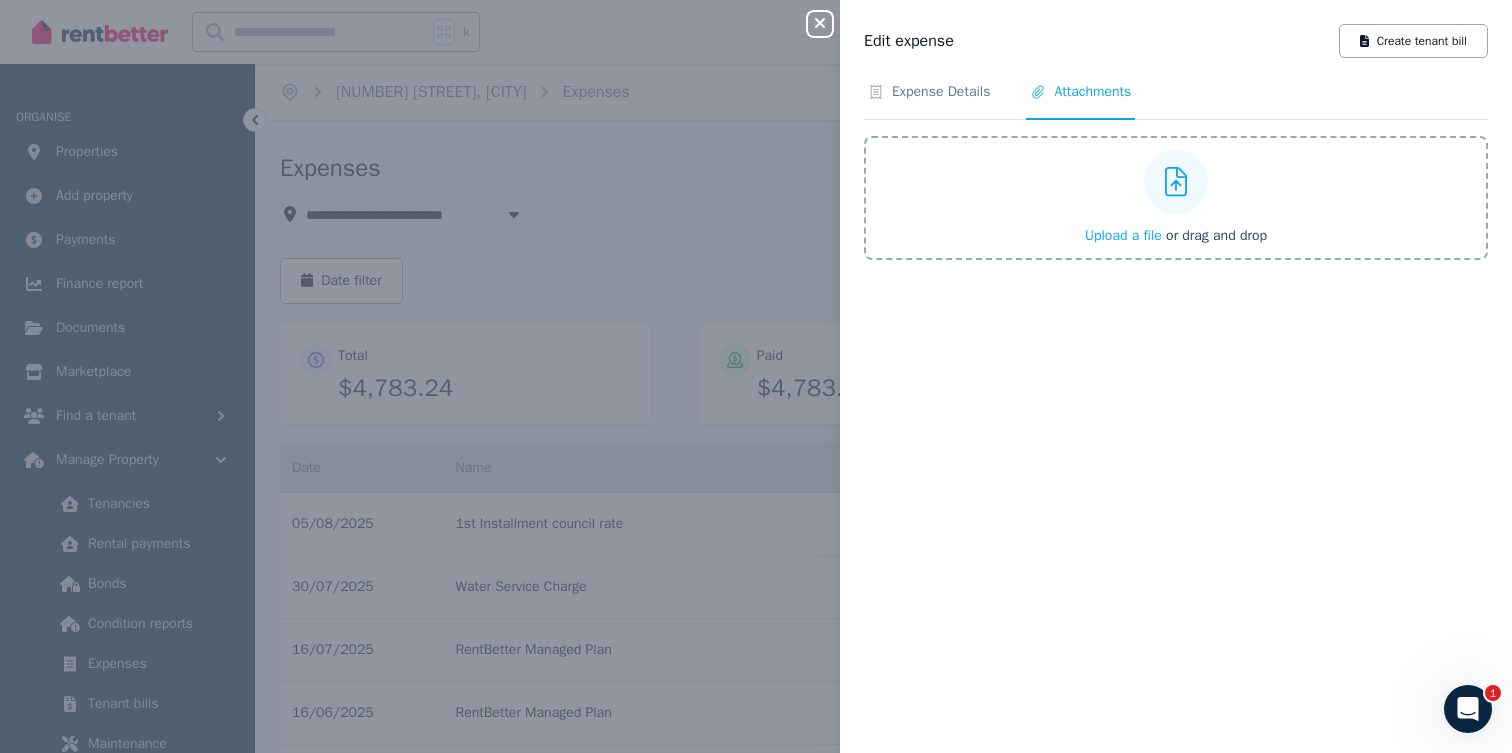 click on "Upload a file" at bounding box center (1123, 235) 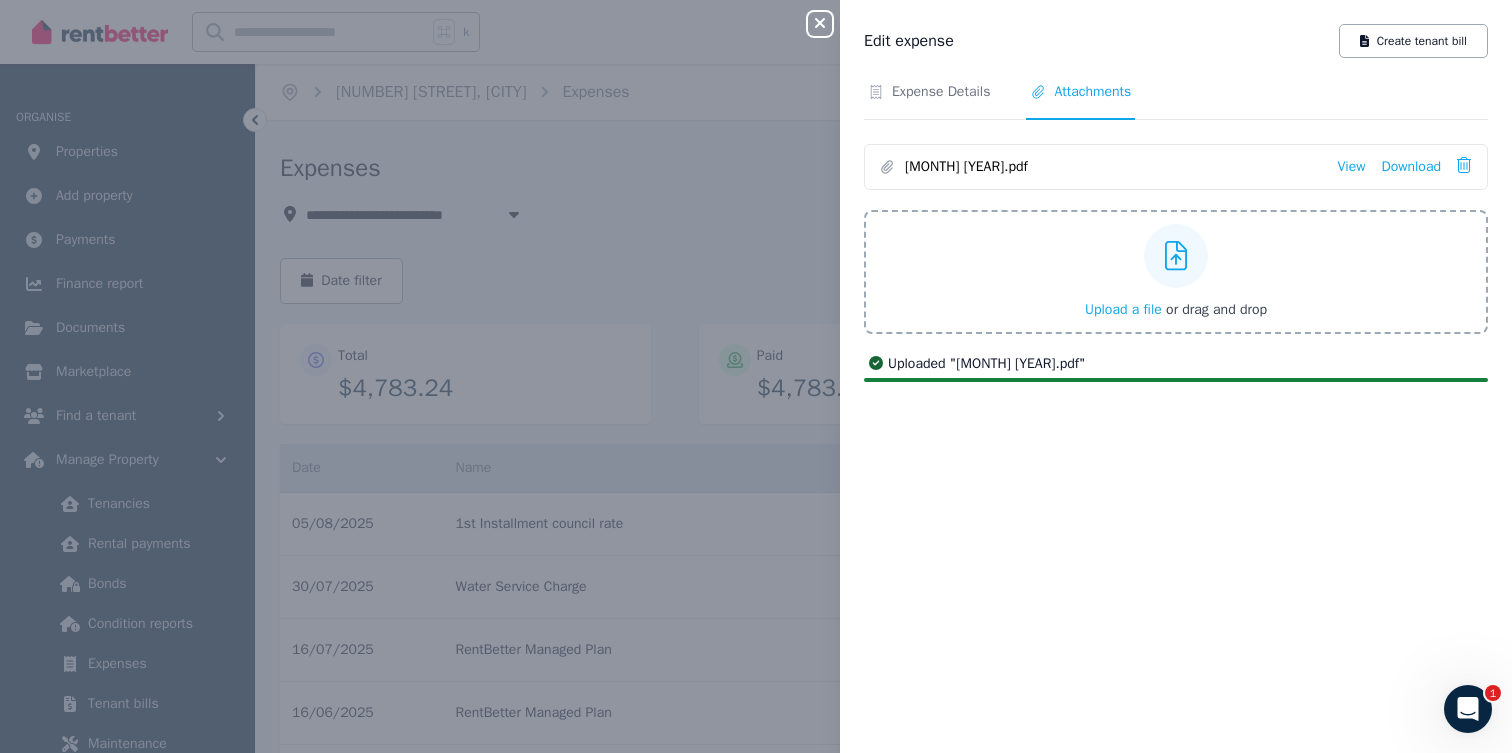 click on "Edit expense Create tenant bill Expense Details Attachments Aug 2025.pdf View Download Upload a file   or drag and drop Uploaded   " Aug 2025.pdf "" at bounding box center (1176, 376) 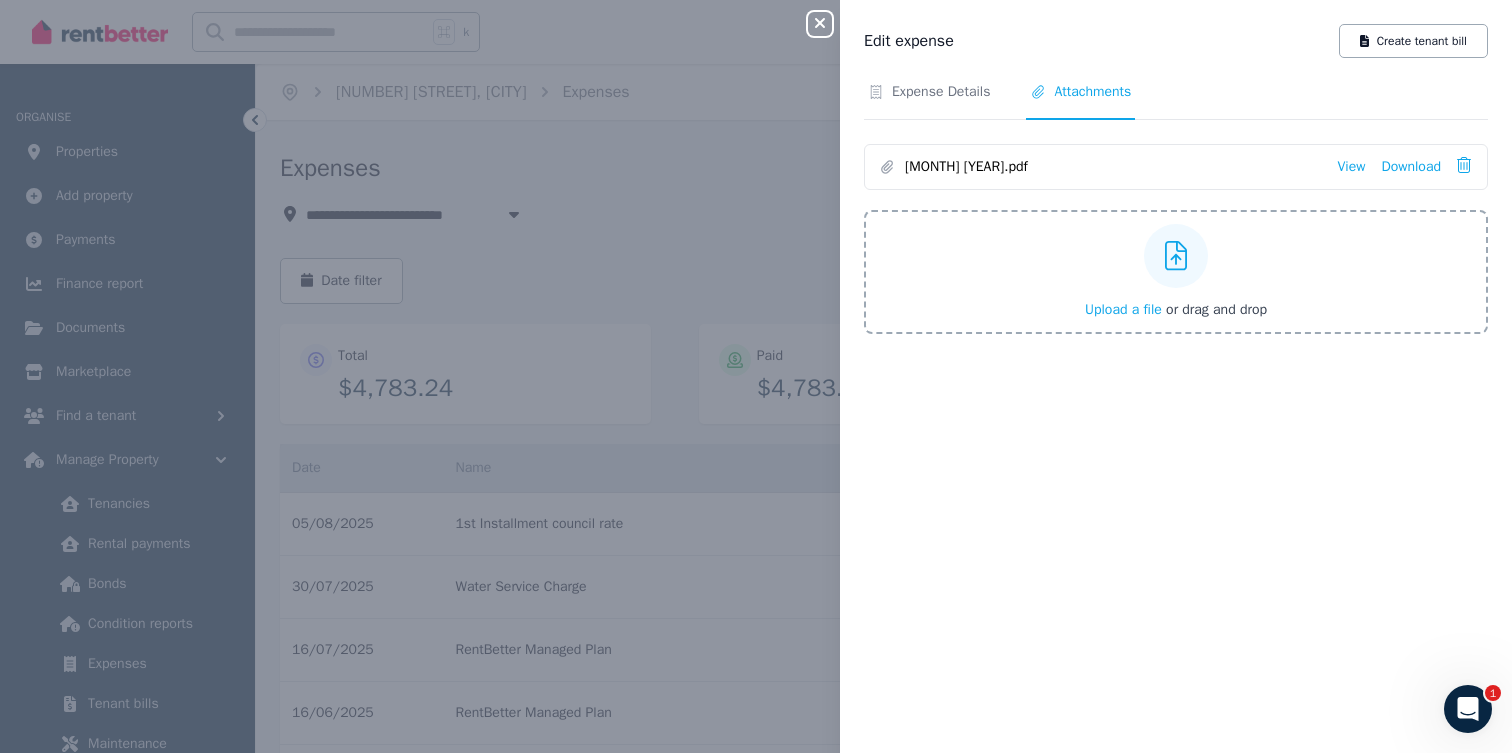 click on "Close panel" at bounding box center (828, 18) 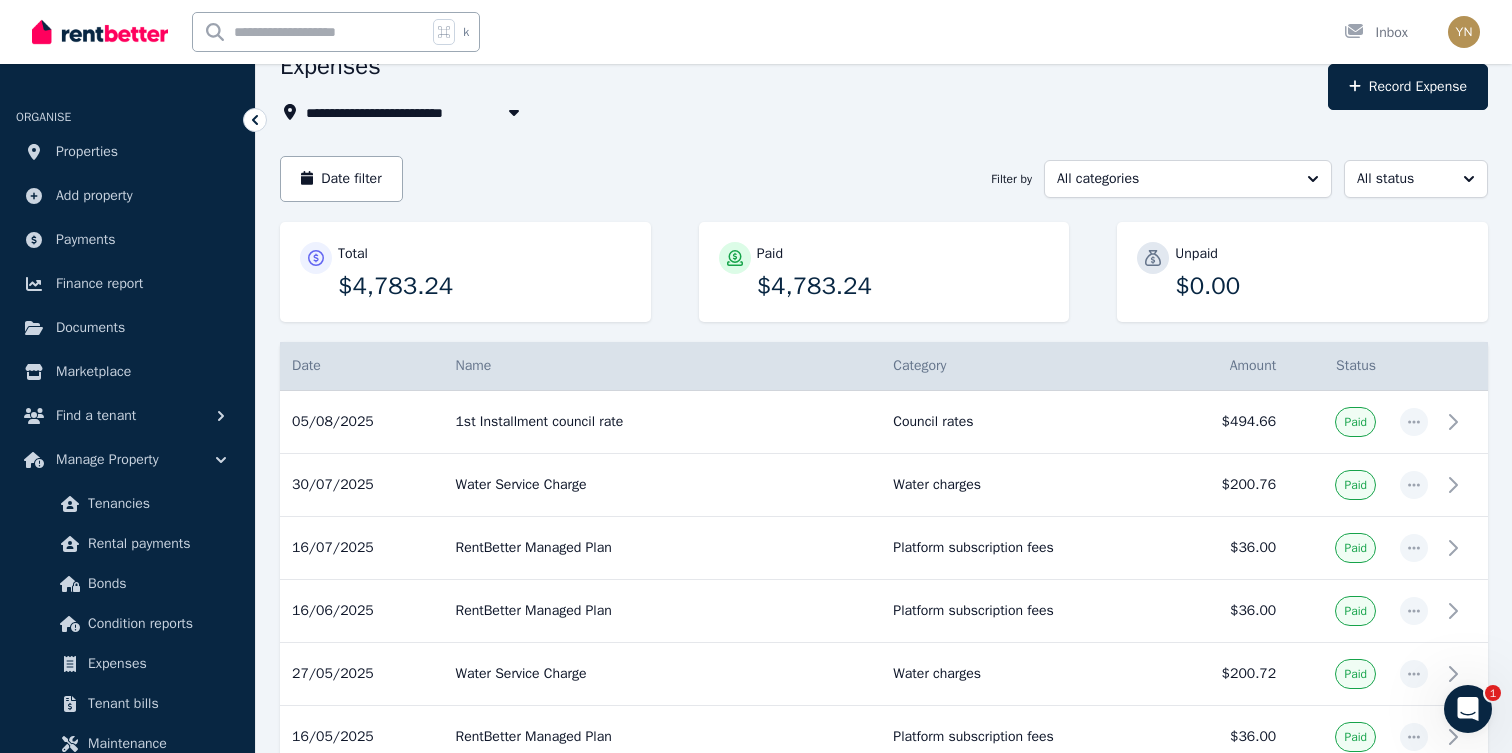 scroll, scrollTop: 103, scrollLeft: 0, axis: vertical 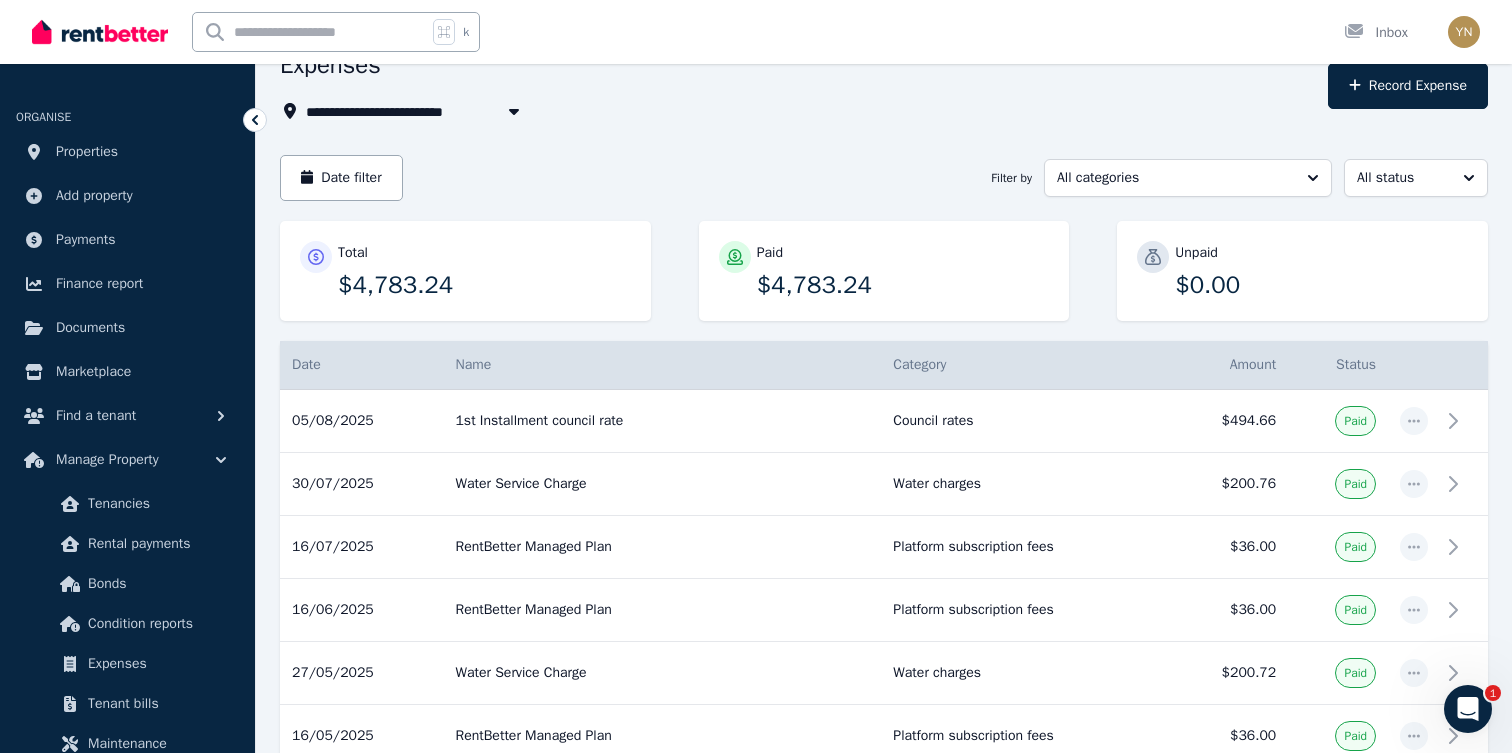 click on "Name" at bounding box center (662, 365) 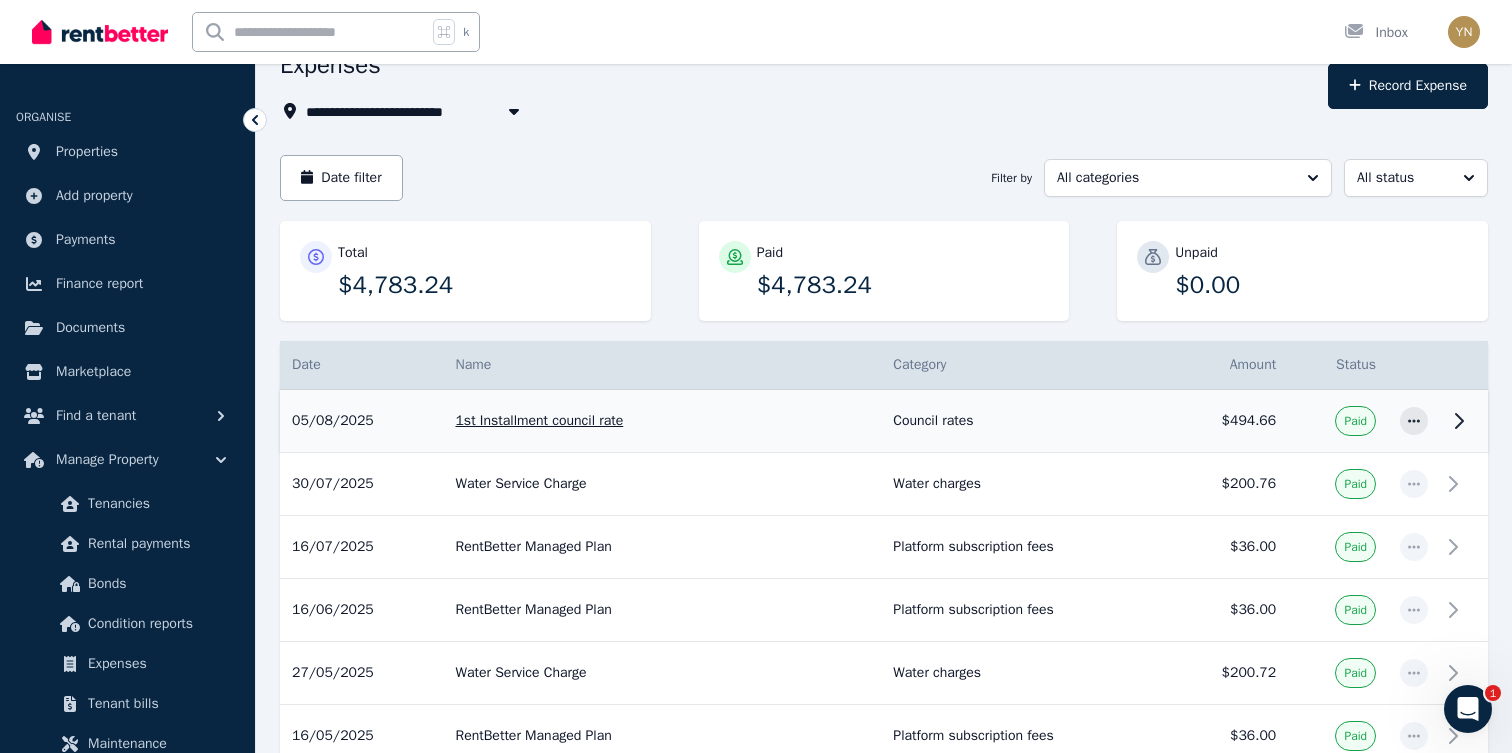 click on "05/08/2025 1st Installment council rate Council rates" at bounding box center (662, 421) 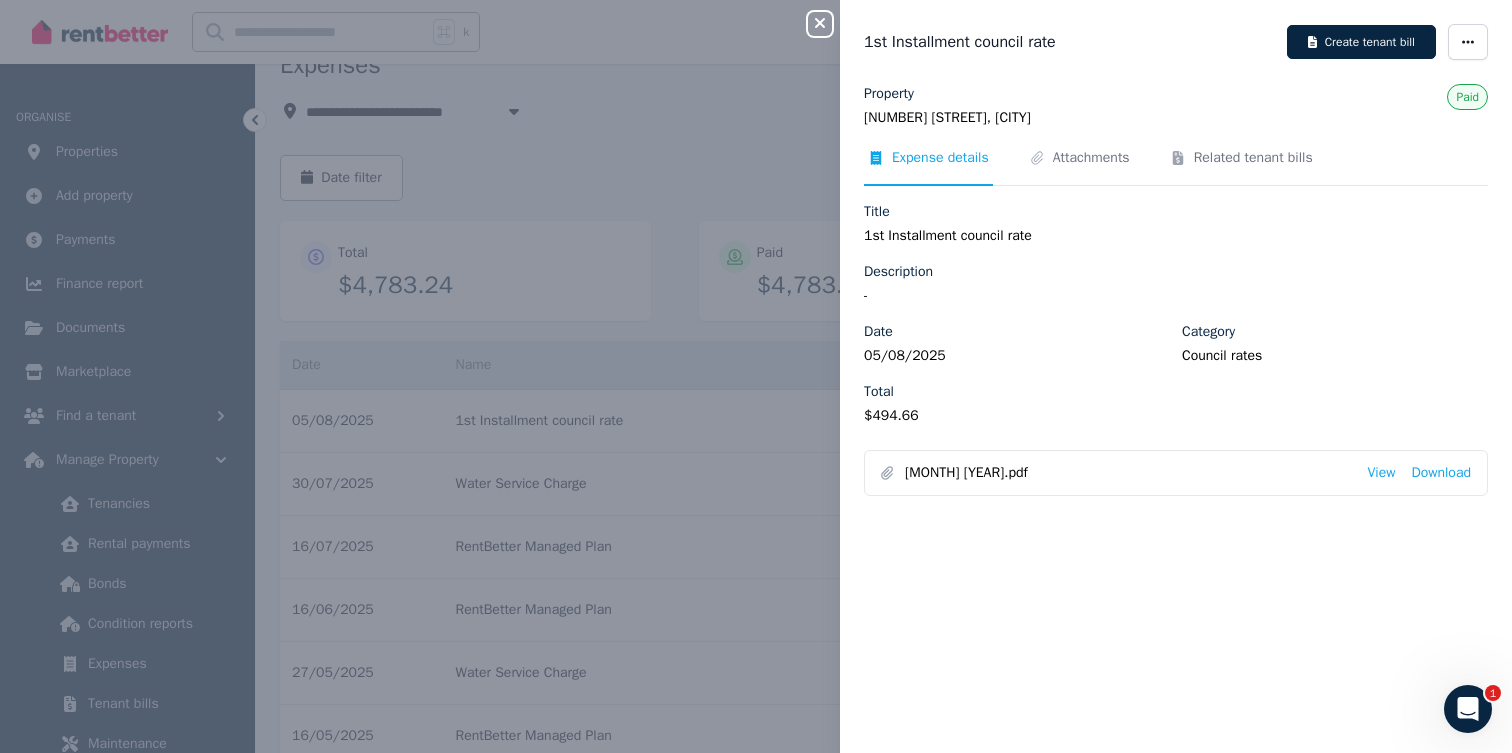 click on "Close panel 1st Installment council rate Create tenant bill Property 28 Saturn Street, Beckenham Paid Expense details Attachments Related tenant bills Title 1st Installment council rate Description - Date 05/08/2025 Category Council rates Total $494.66 Aug 2025.pdf View Download" at bounding box center (756, 376) 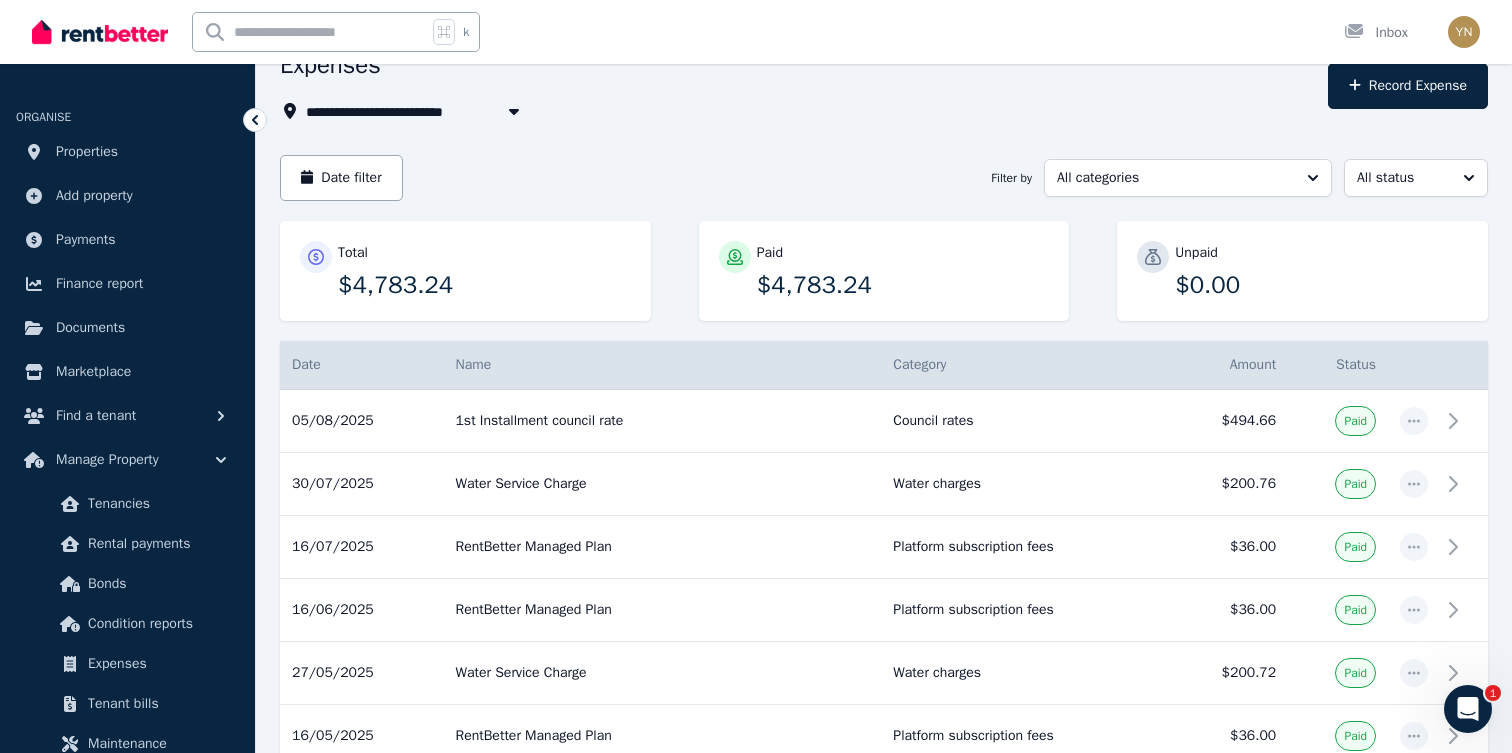 click on "**********" at bounding box center (798, 111) 